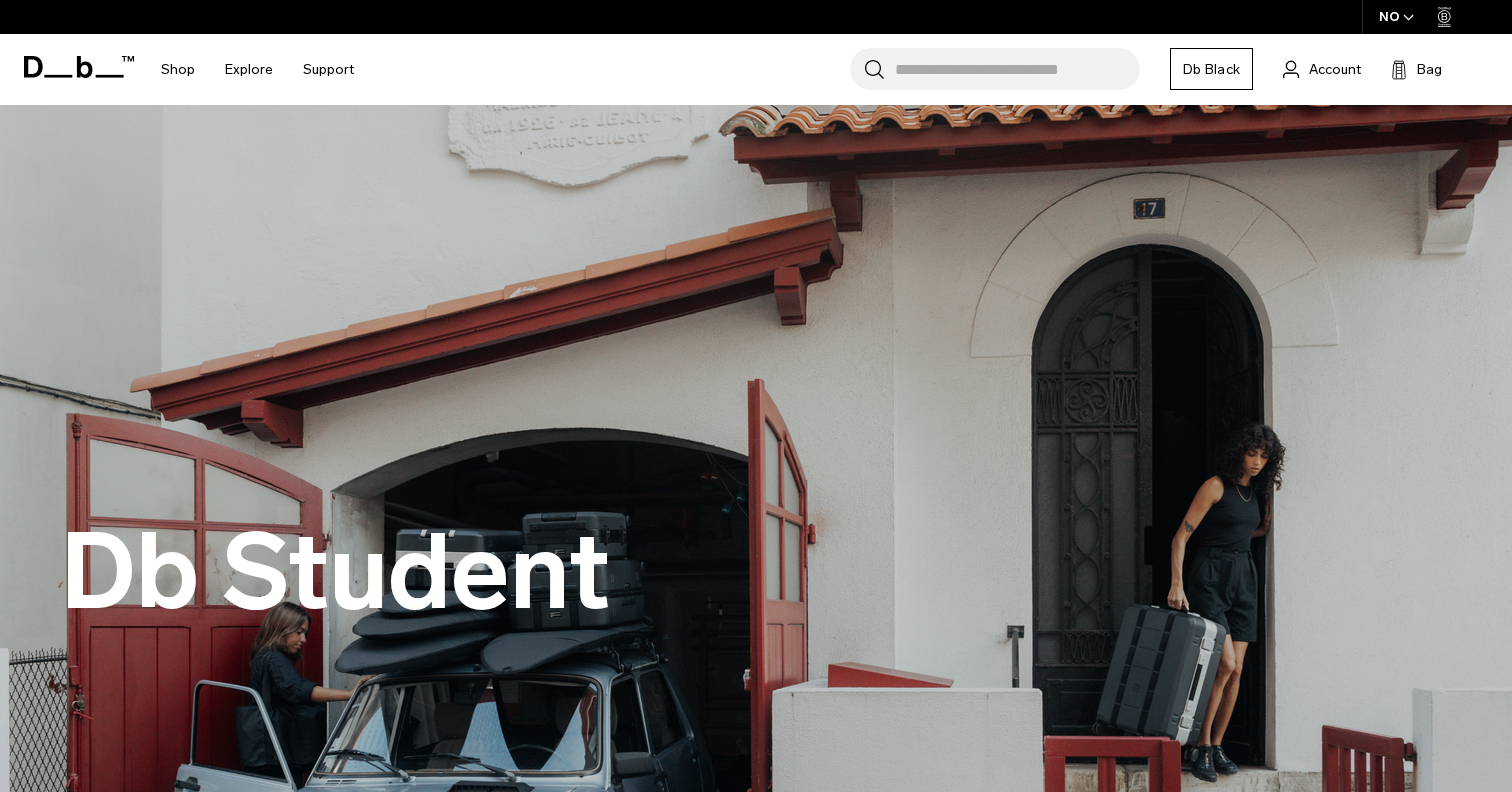 scroll, scrollTop: 338, scrollLeft: 0, axis: vertical 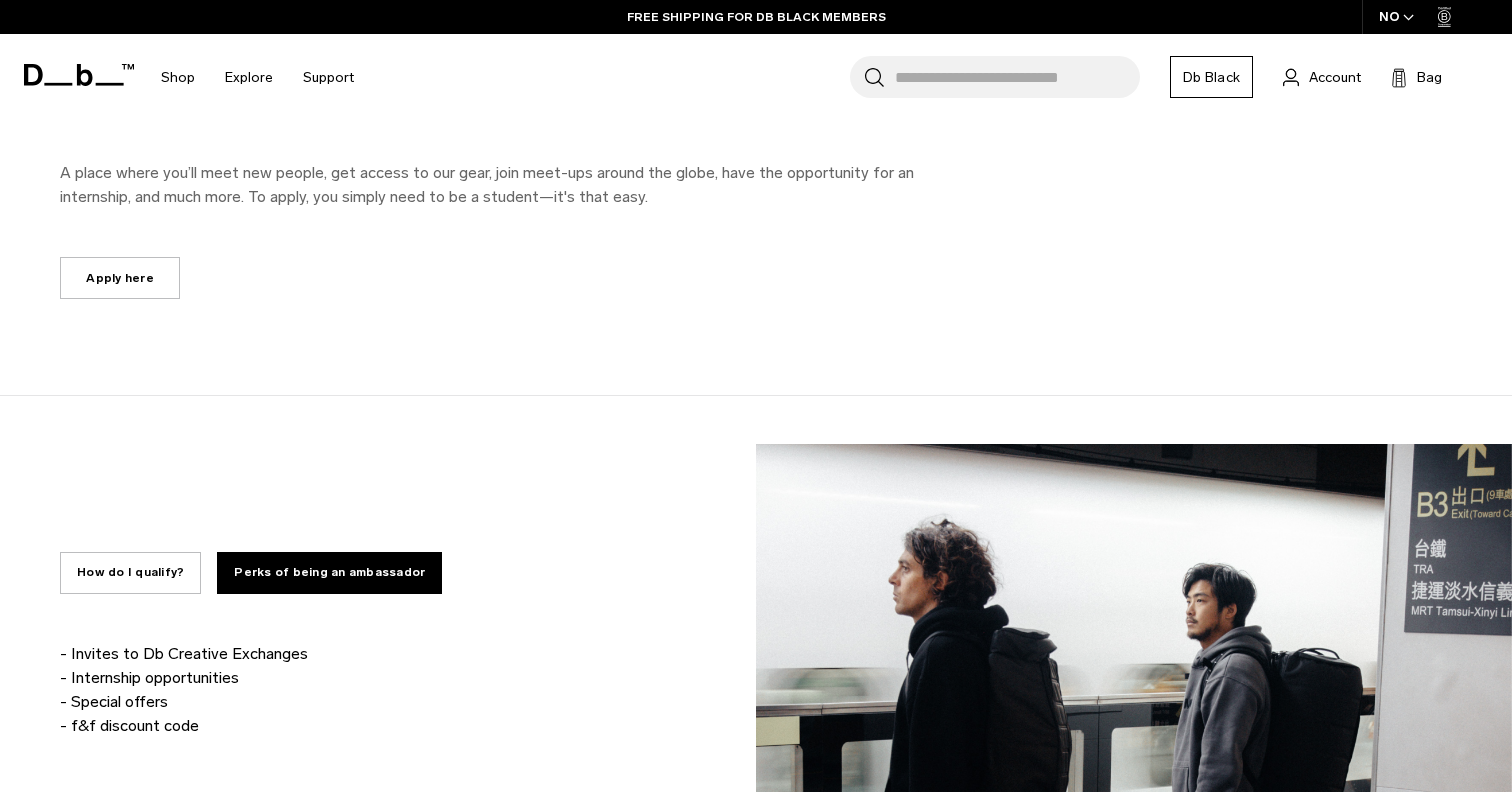 click on "Perks of being an ambassador" at bounding box center (329, 573) 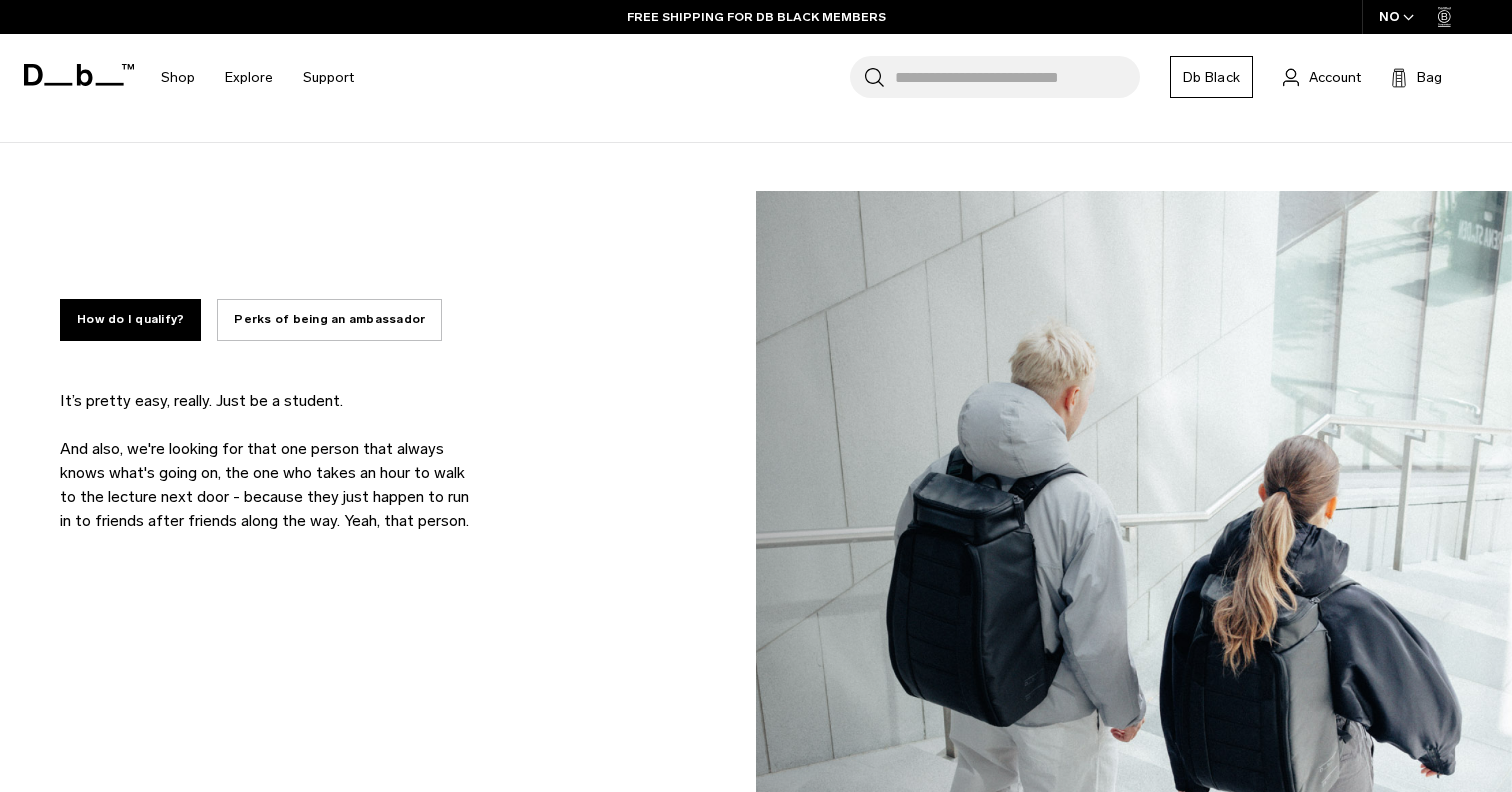 scroll, scrollTop: 1342, scrollLeft: 0, axis: vertical 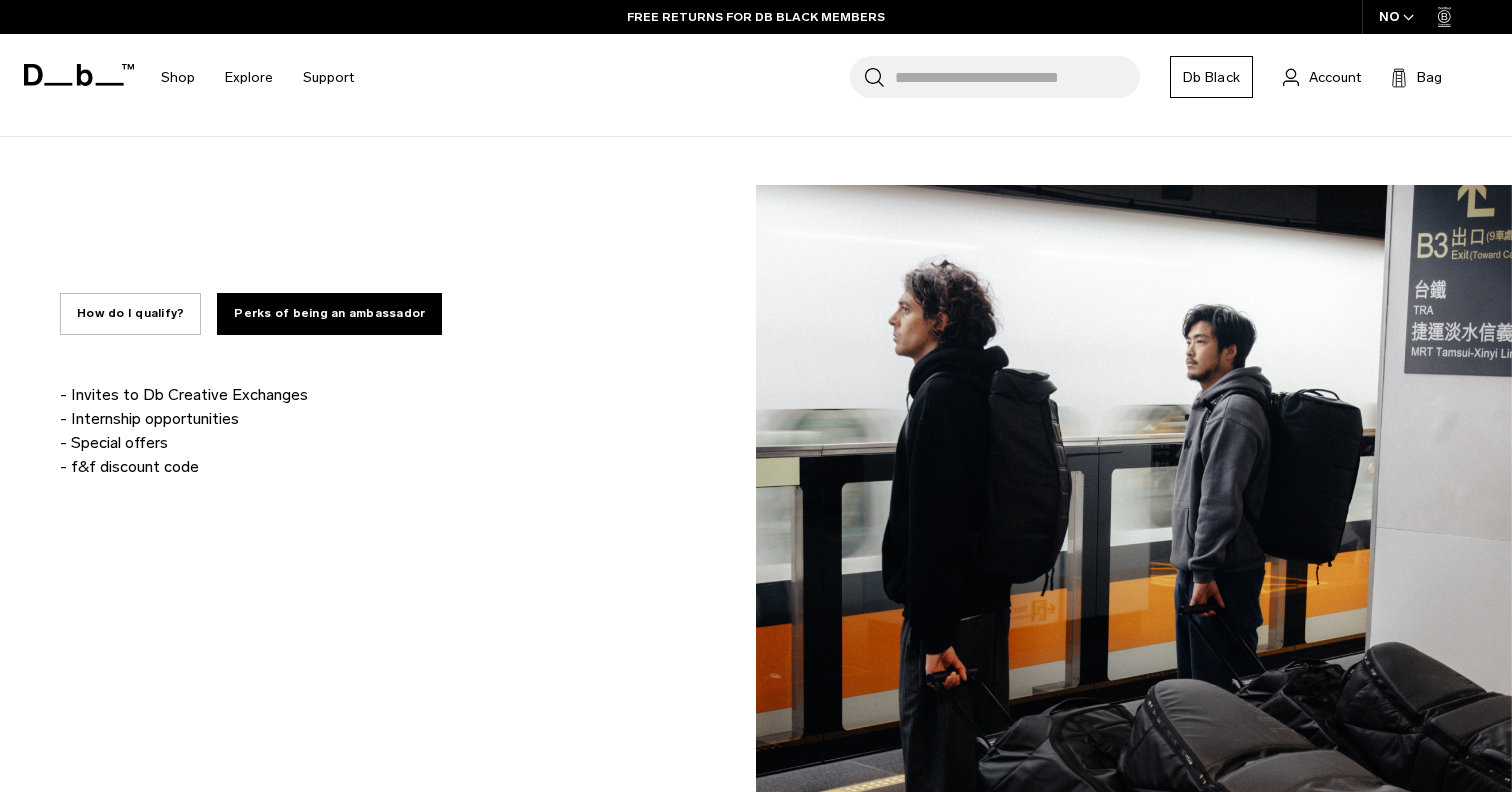 click on "Perks of being an ambassador" at bounding box center [329, 314] 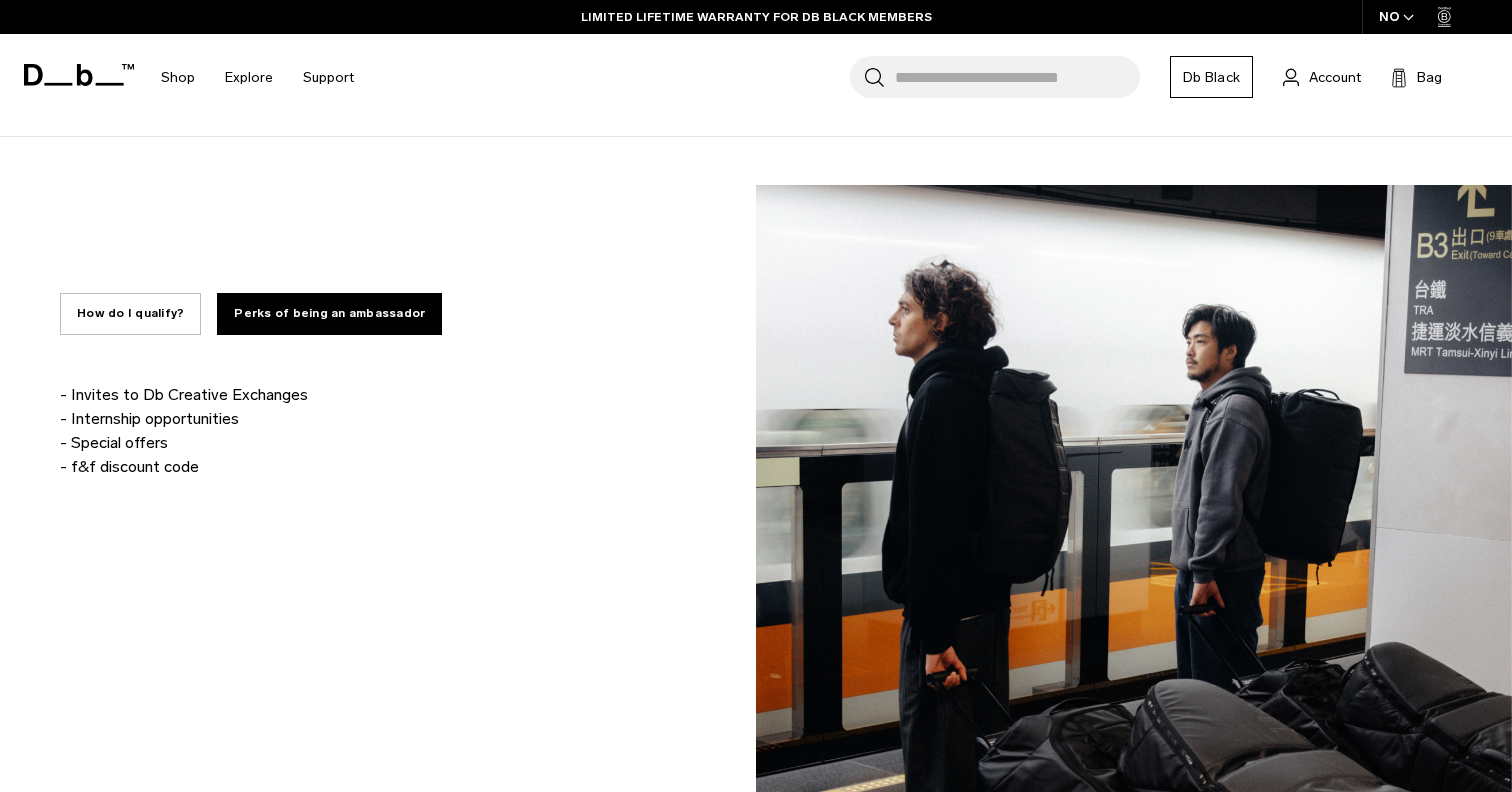 click on "How do I qualify?" at bounding box center (130, 314) 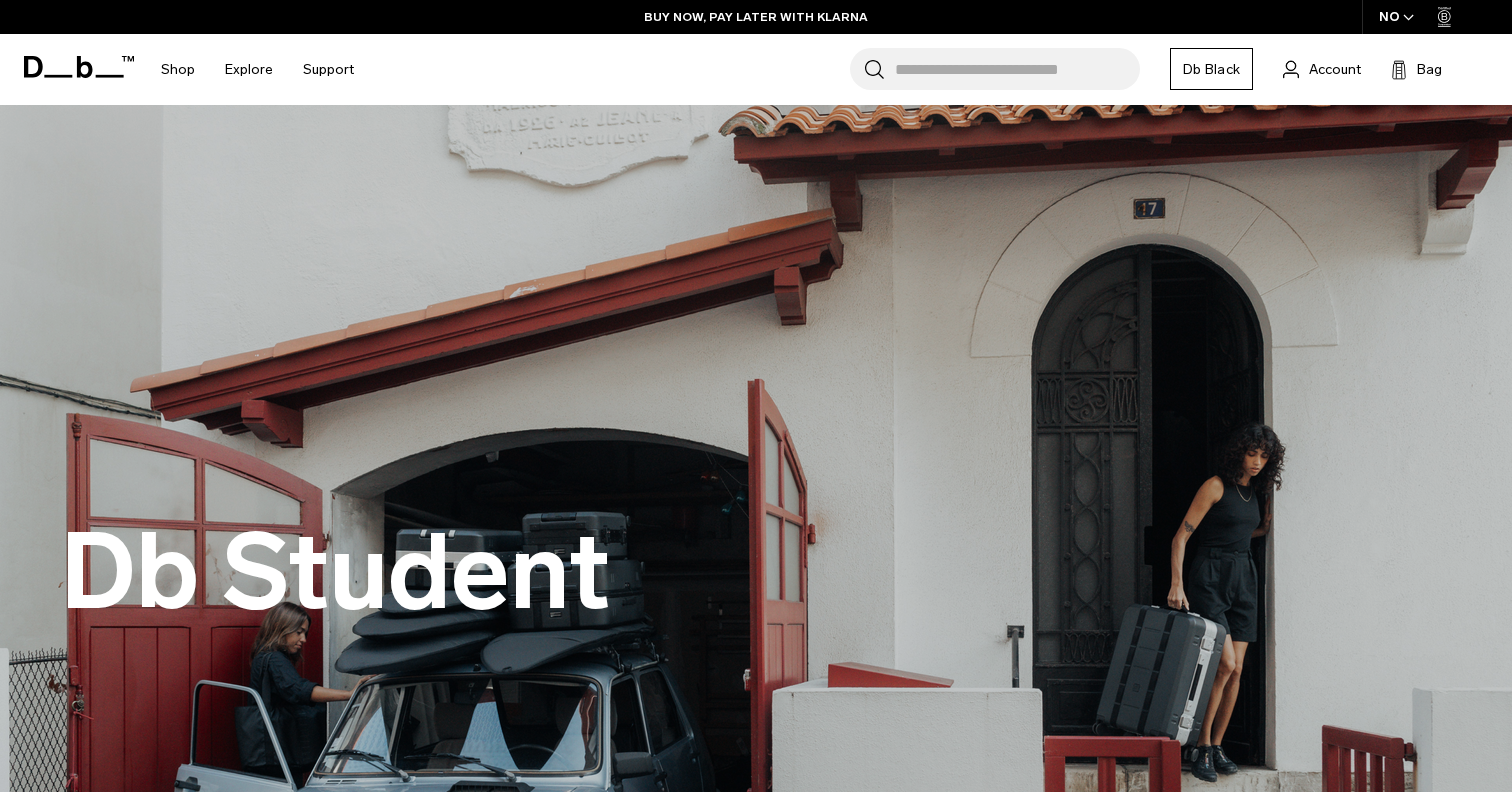 scroll, scrollTop: -2, scrollLeft: 0, axis: vertical 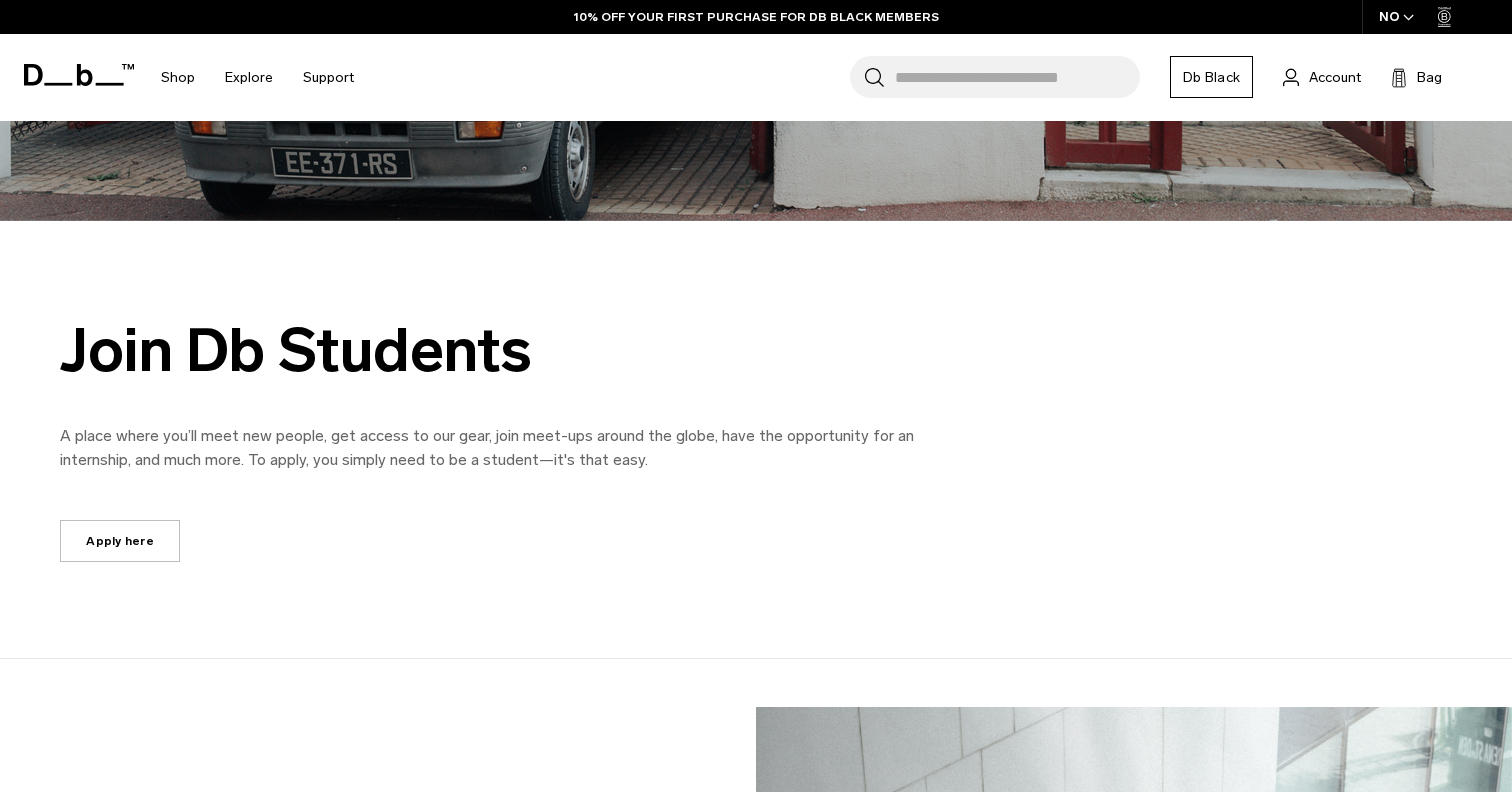 click on "Join Db Students
A place where you’ll meet new people, get access to our gear, join meet-ups around the globe, have the opportunity for an internship, and much more. To apply, you simply need to be a student—it's that easy.
Apply here" at bounding box center [756, 440] 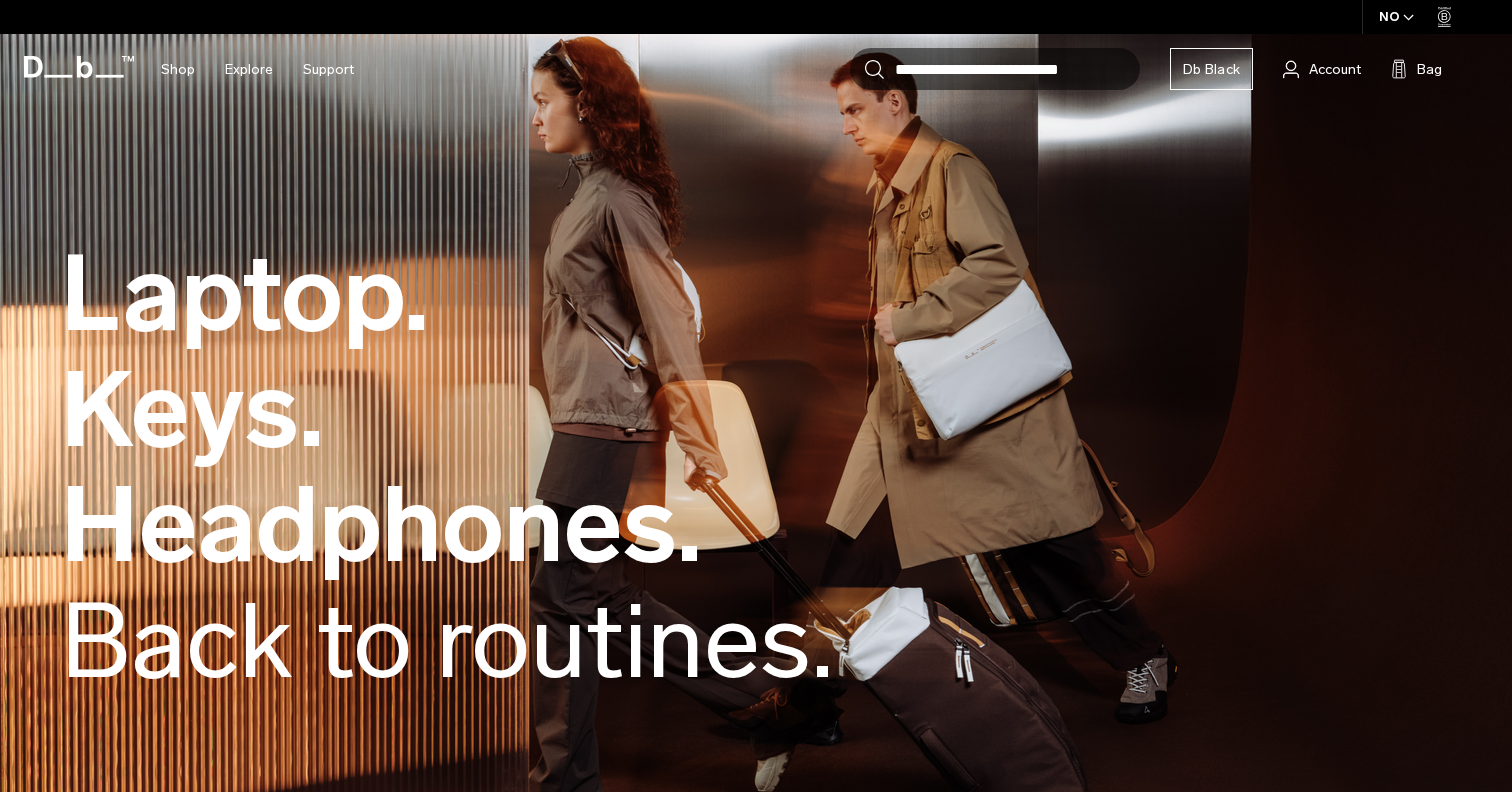 scroll, scrollTop: 0, scrollLeft: 0, axis: both 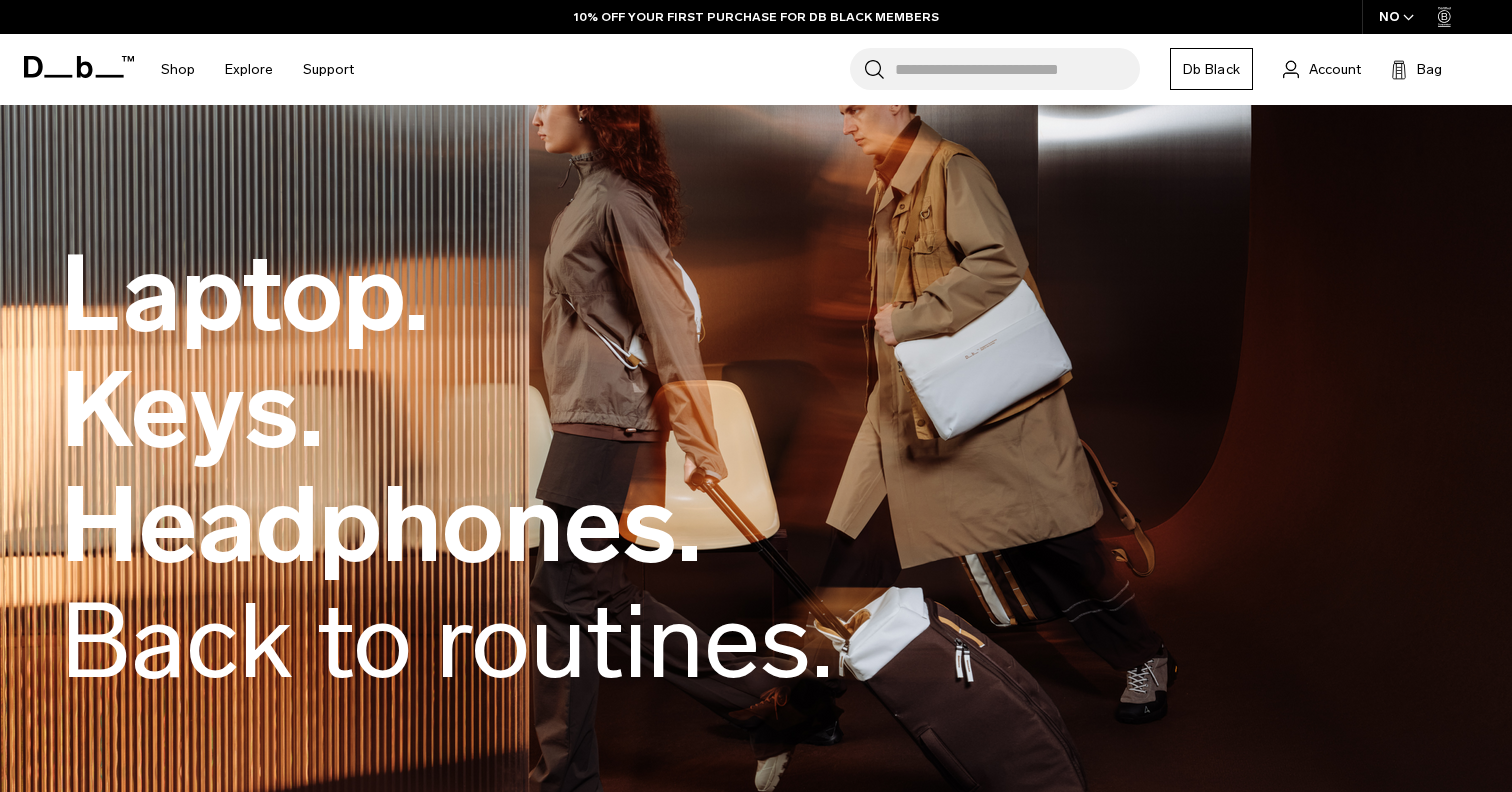 click on "Search for Bags, Luggage..." at bounding box center [1017, 69] 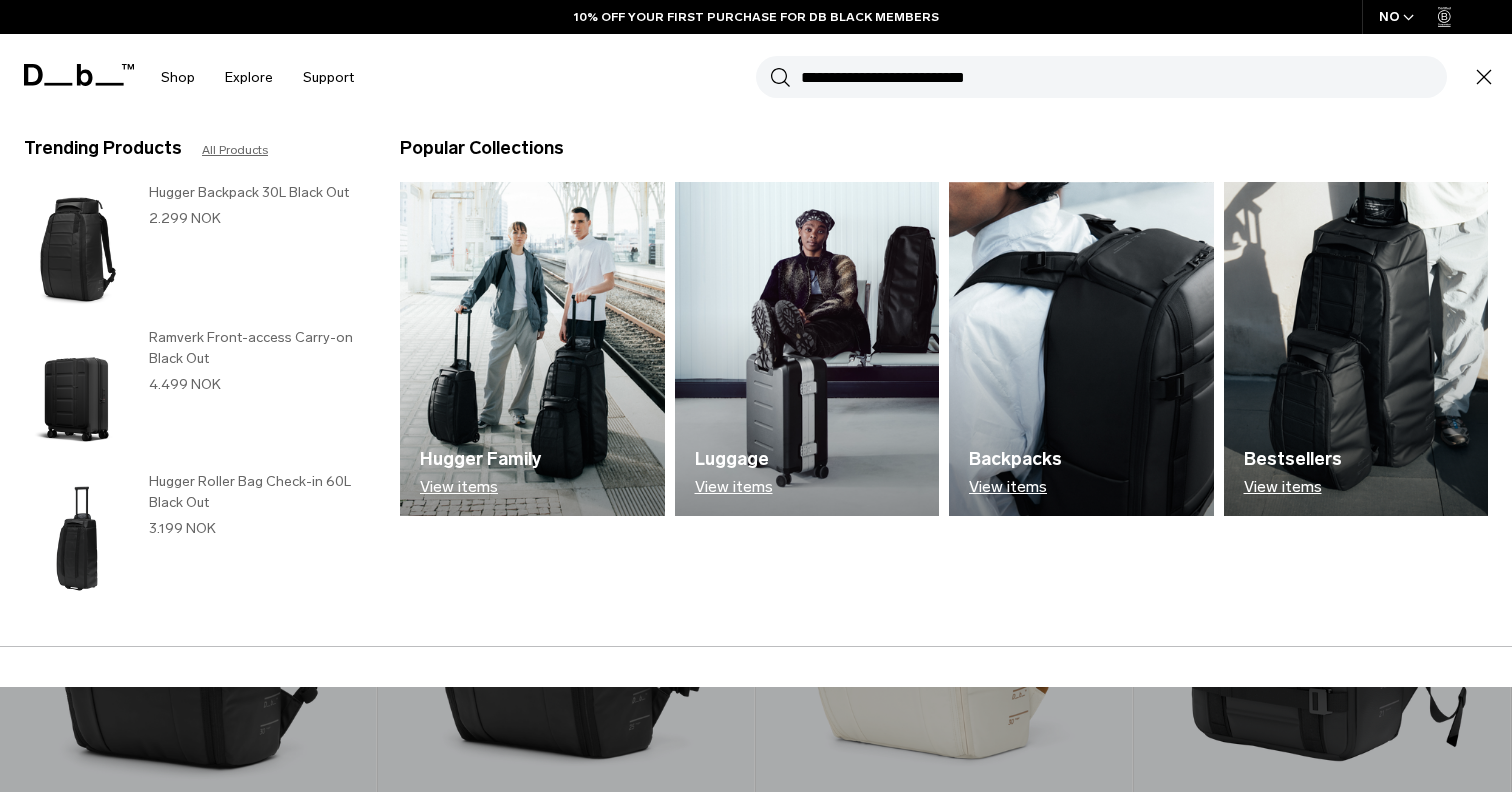 scroll, scrollTop: 558, scrollLeft: 0, axis: vertical 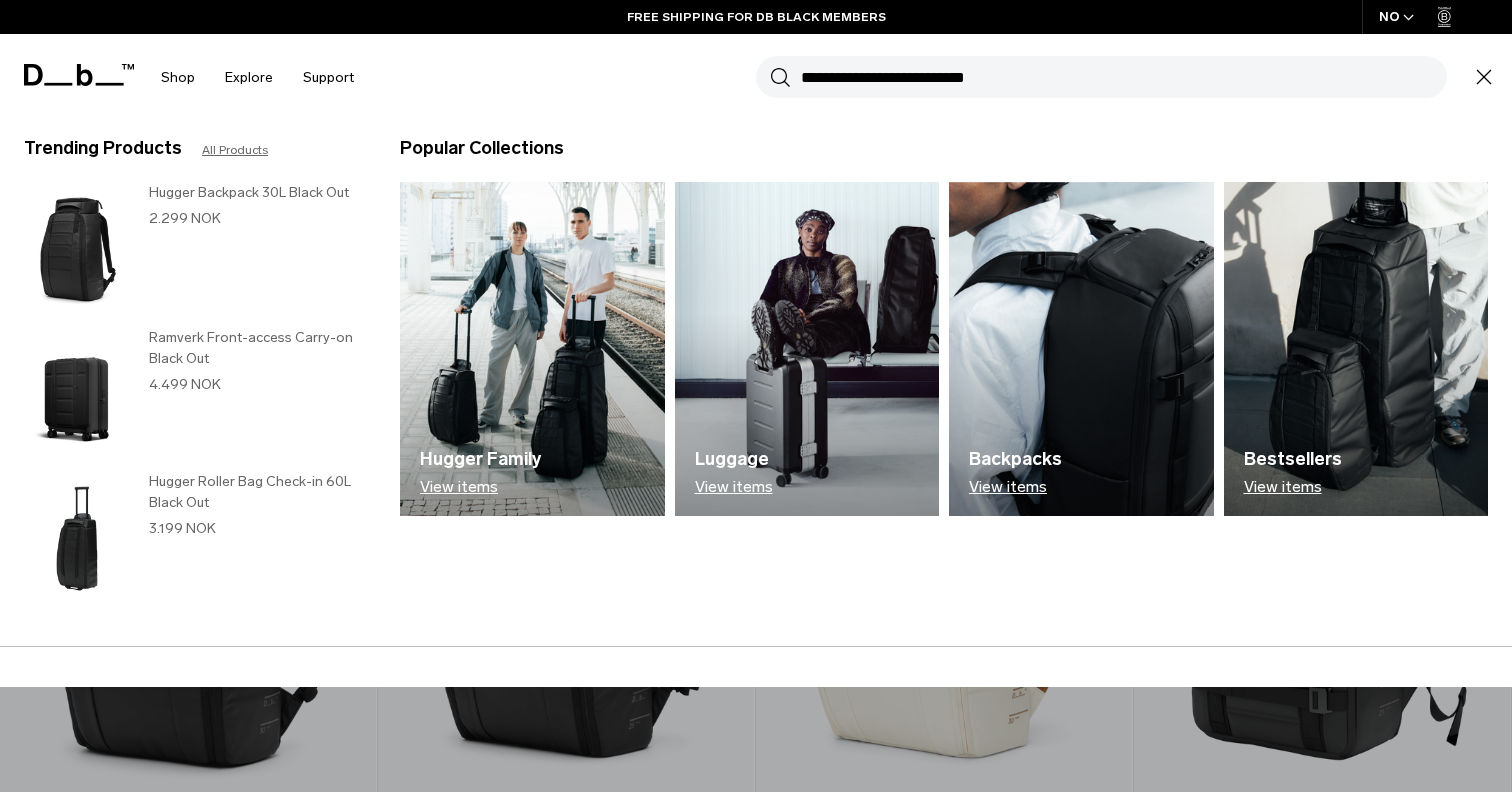 click 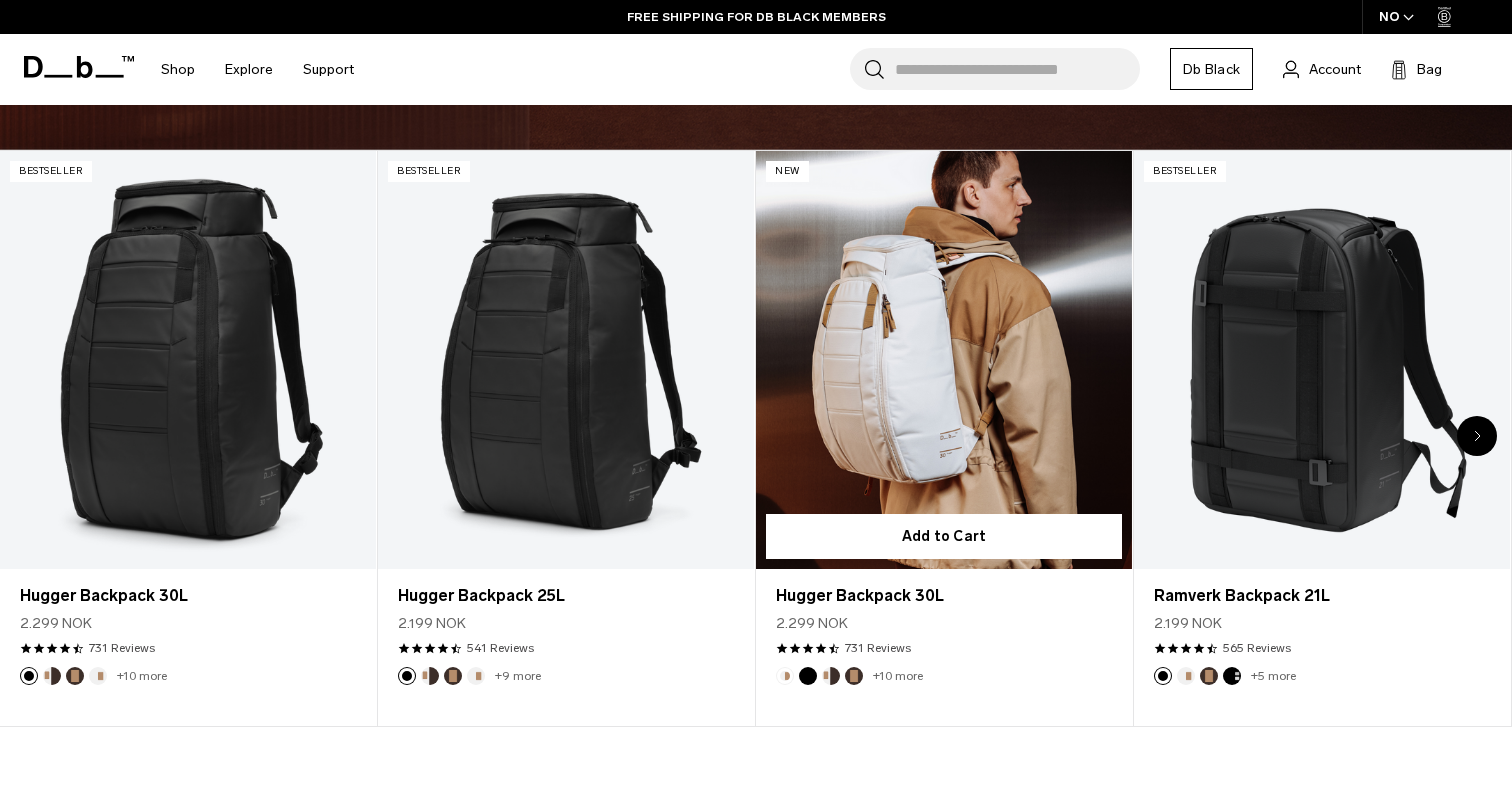 scroll, scrollTop: 781, scrollLeft: 0, axis: vertical 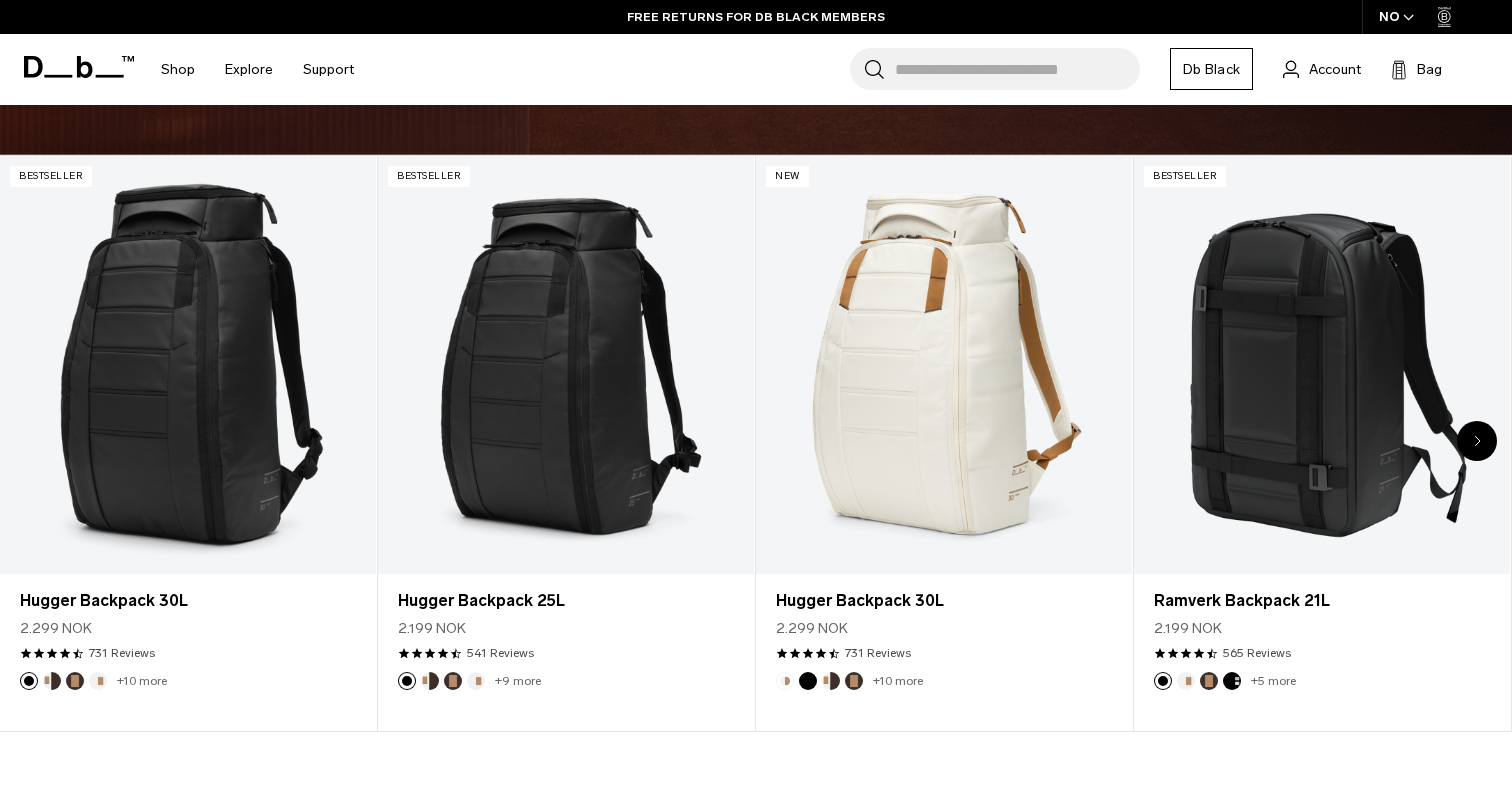 click at bounding box center [1477, 441] 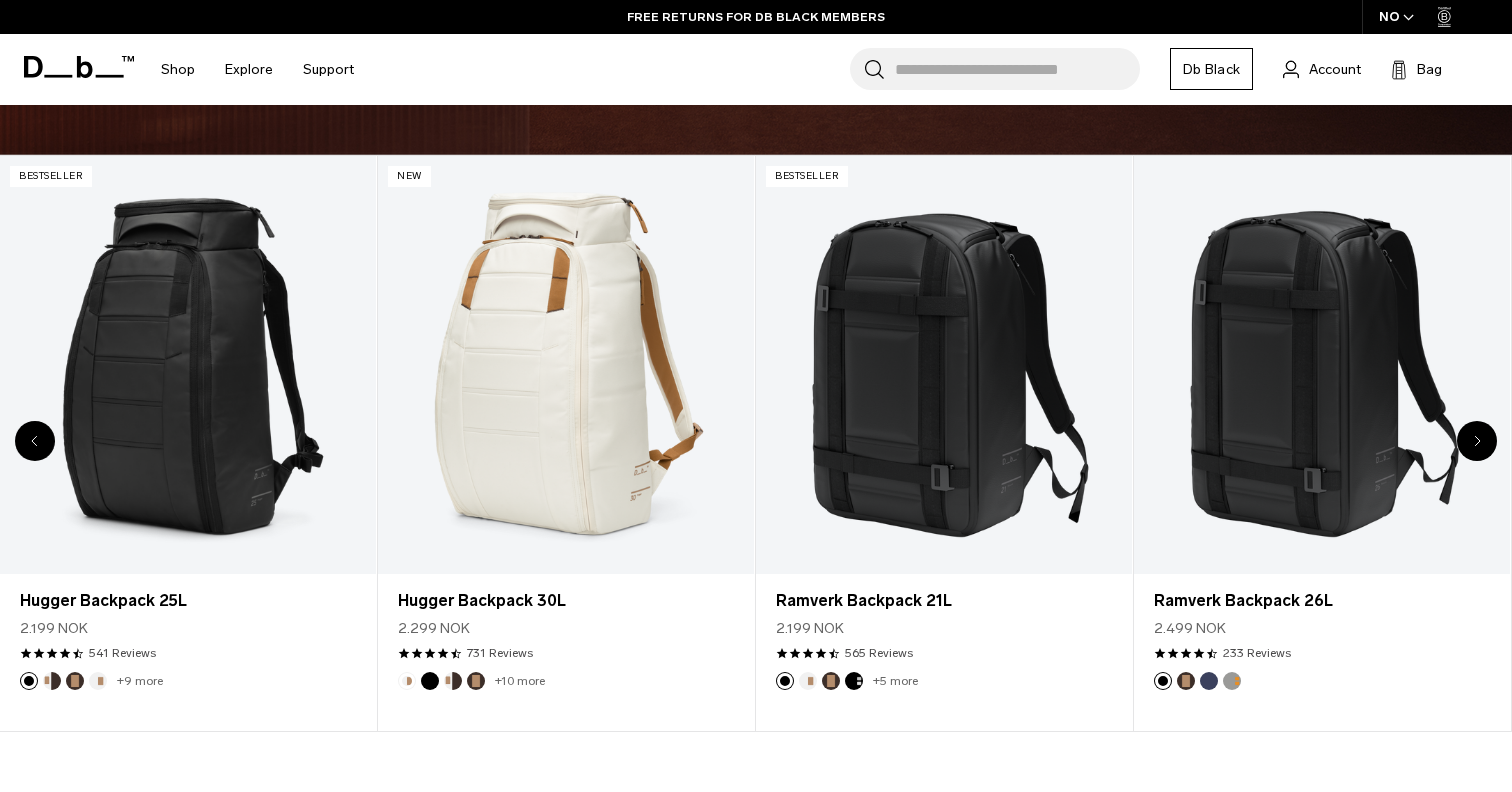click at bounding box center [1477, 441] 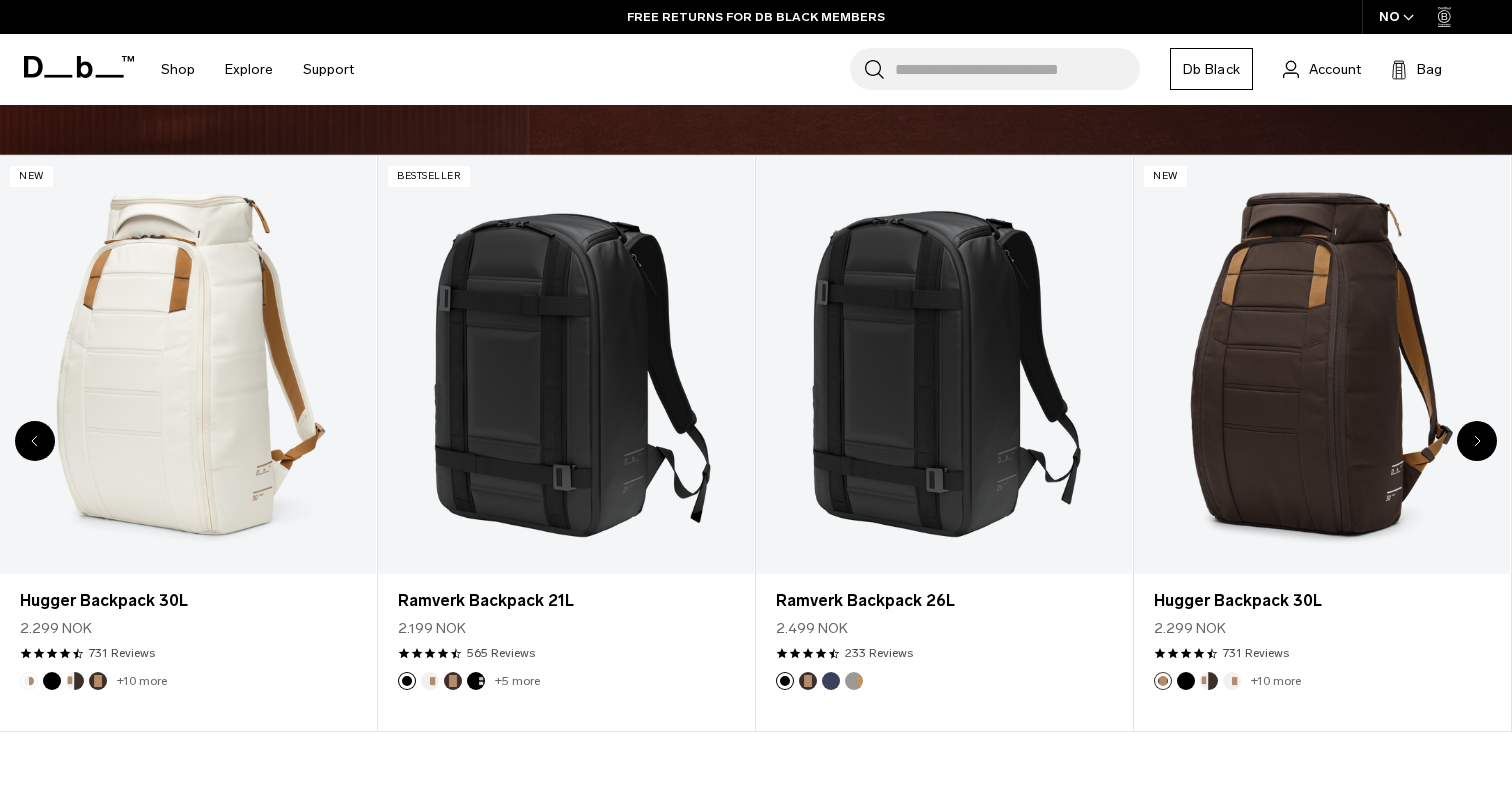 click at bounding box center [1477, 441] 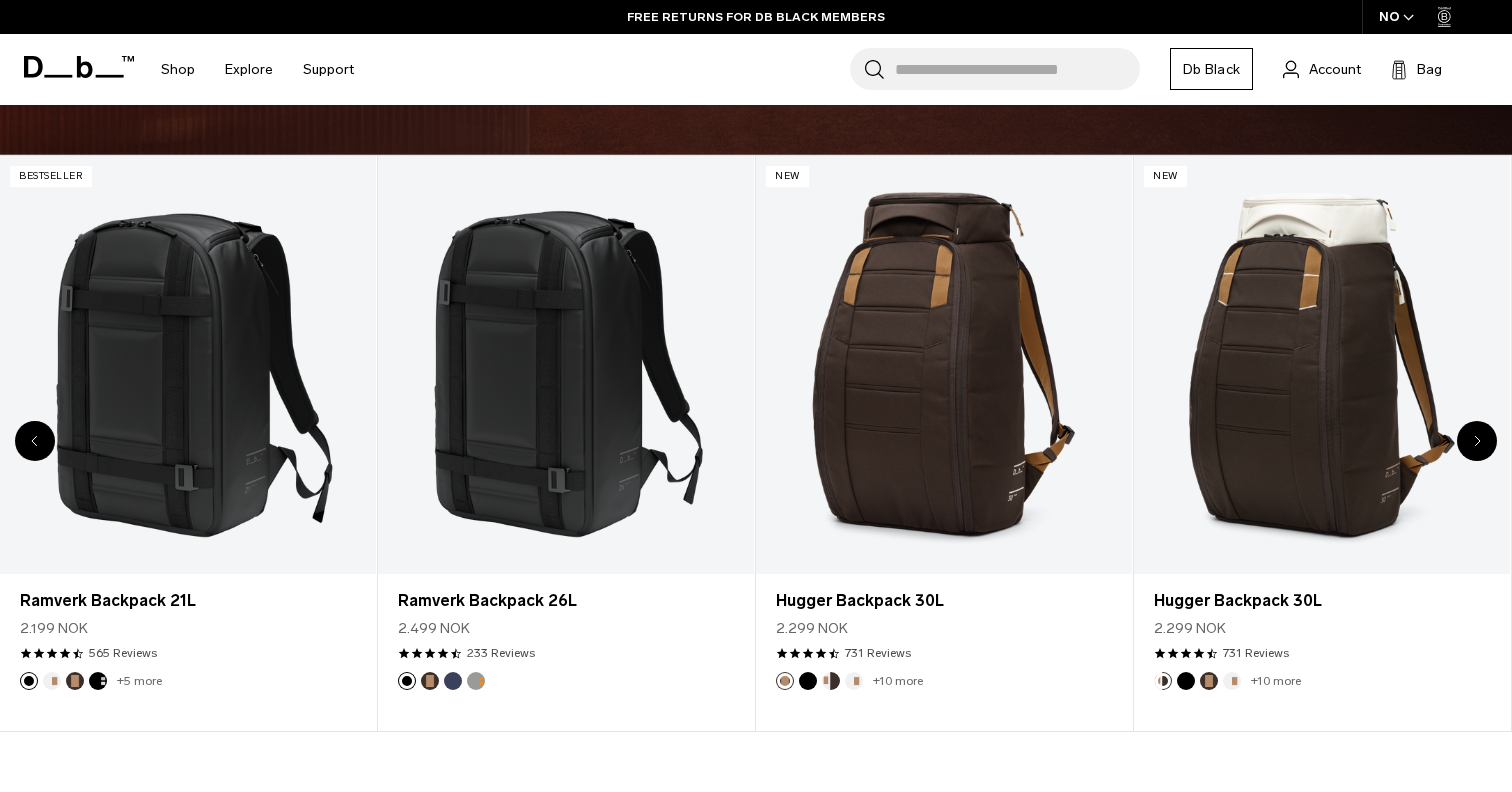 click at bounding box center [1477, 441] 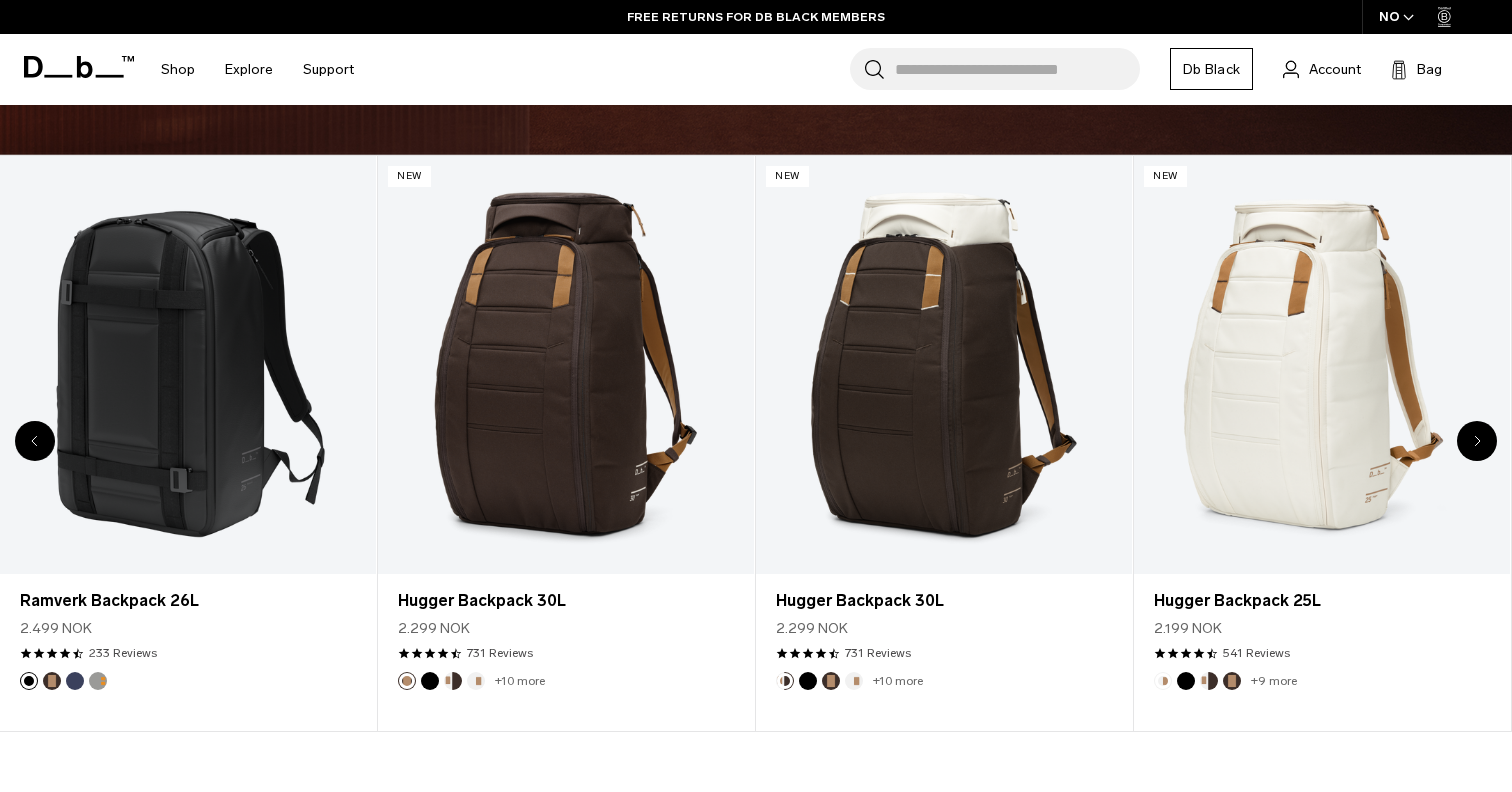 click at bounding box center [1477, 441] 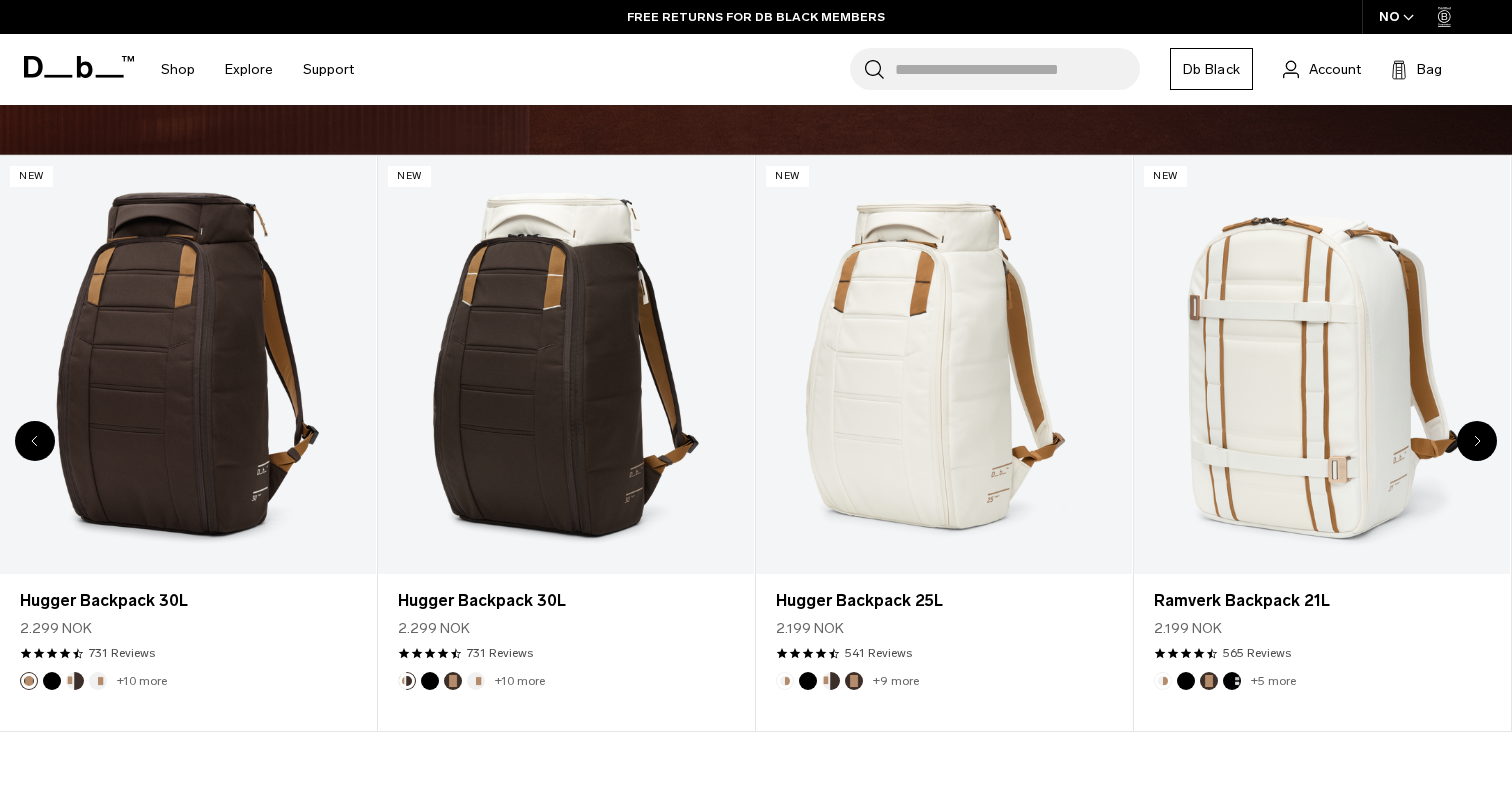 click at bounding box center [1477, 441] 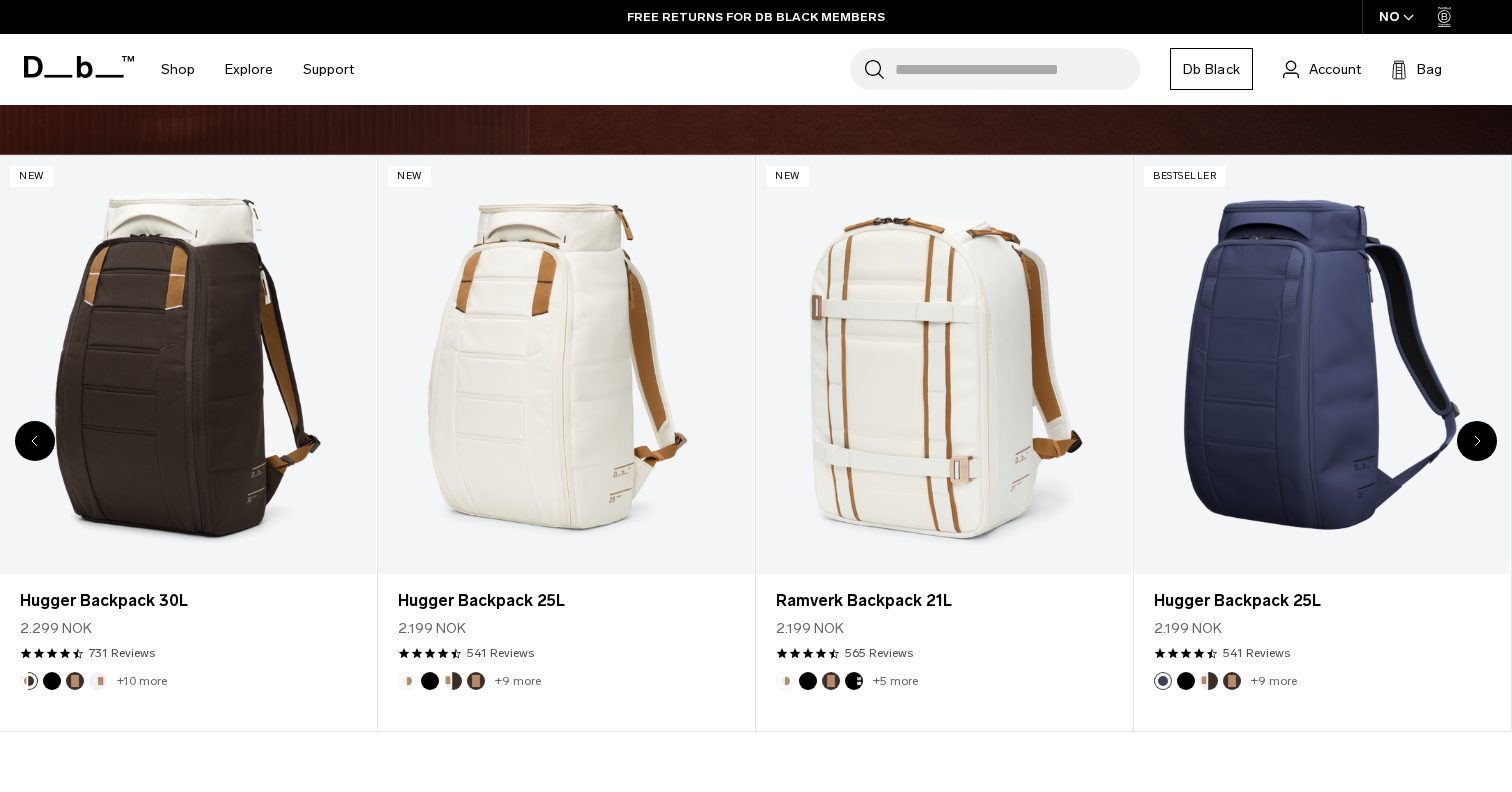 click at bounding box center (1477, 441) 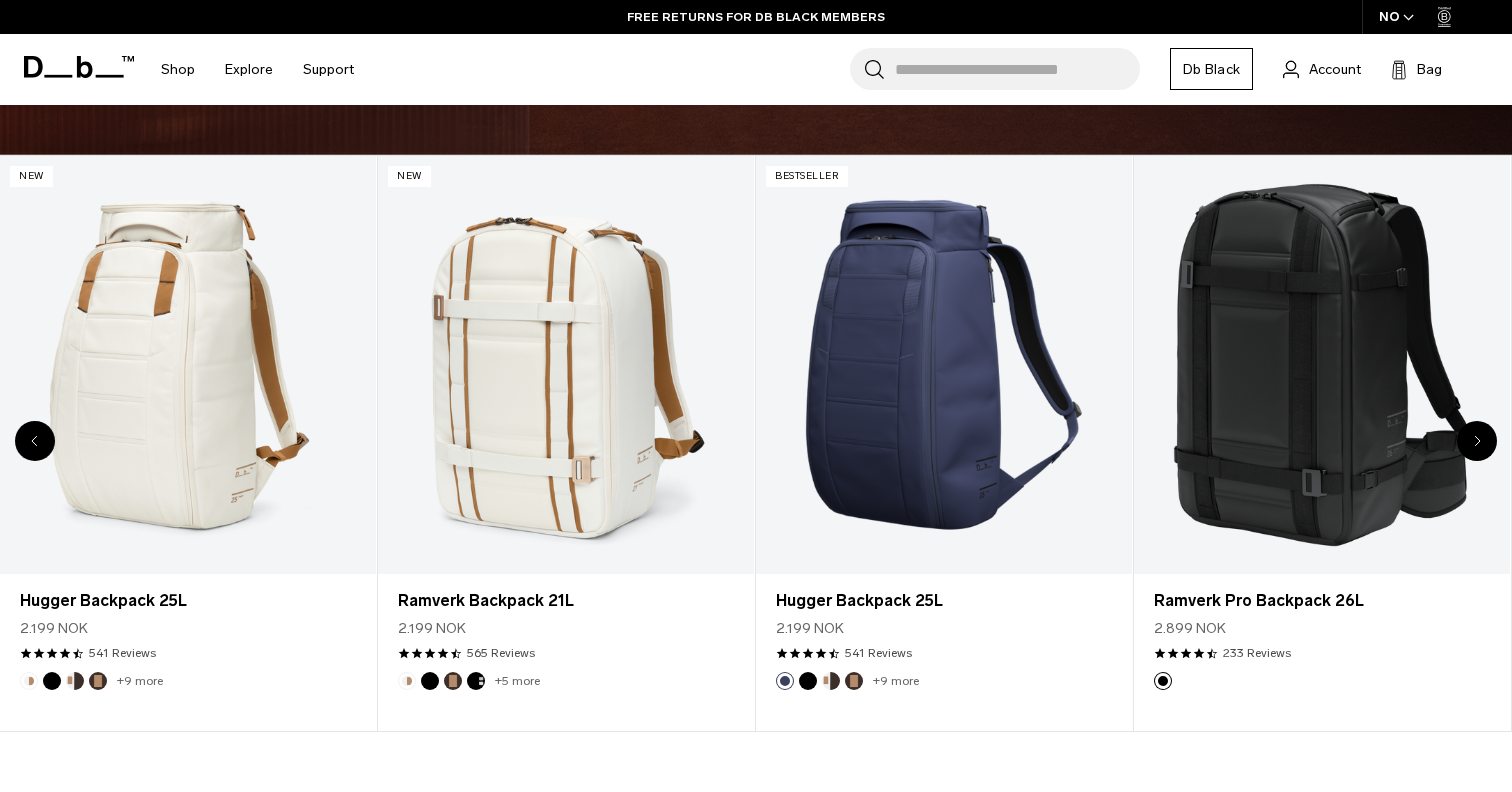 click at bounding box center (1477, 441) 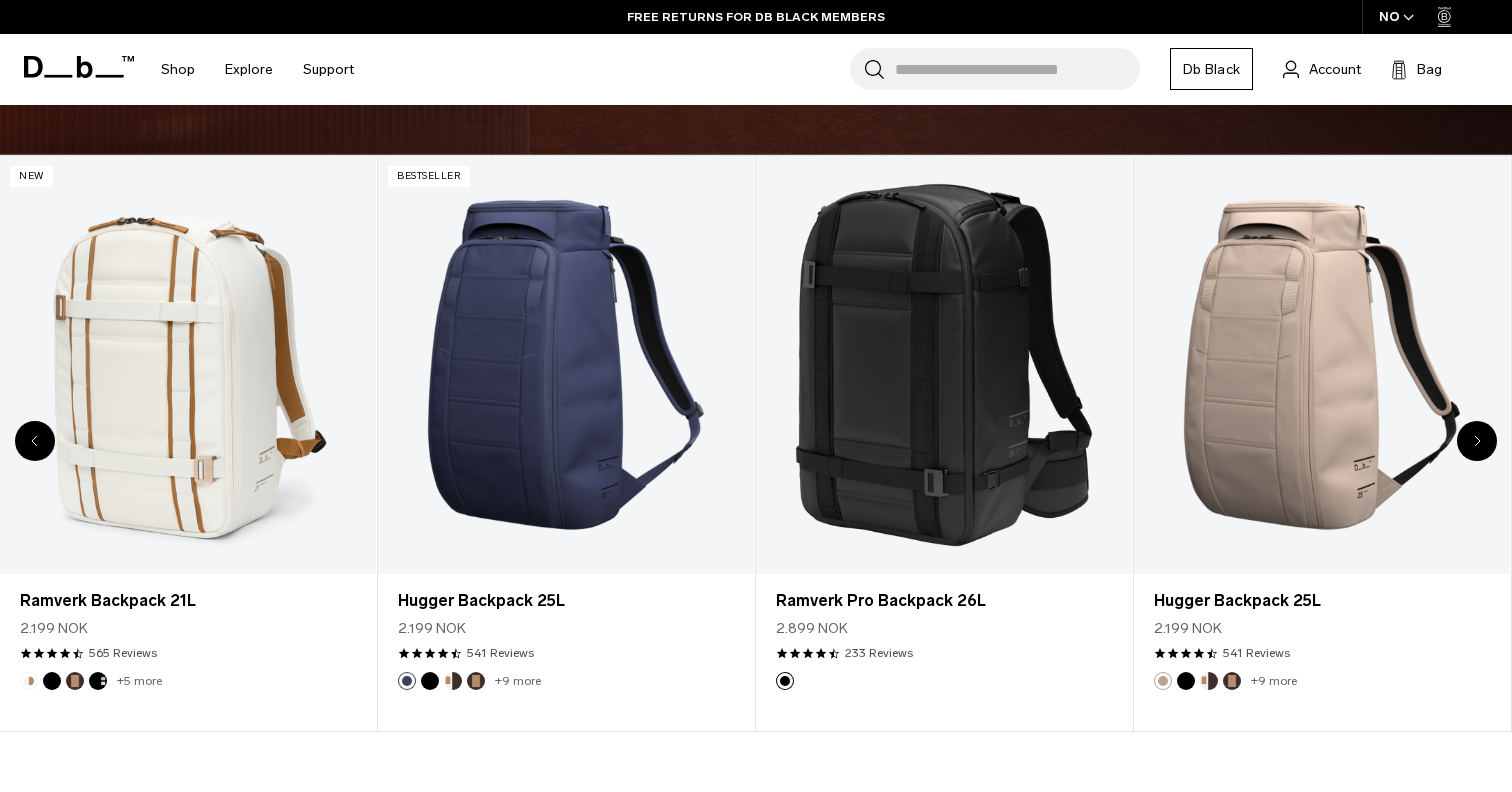 click at bounding box center (1477, 441) 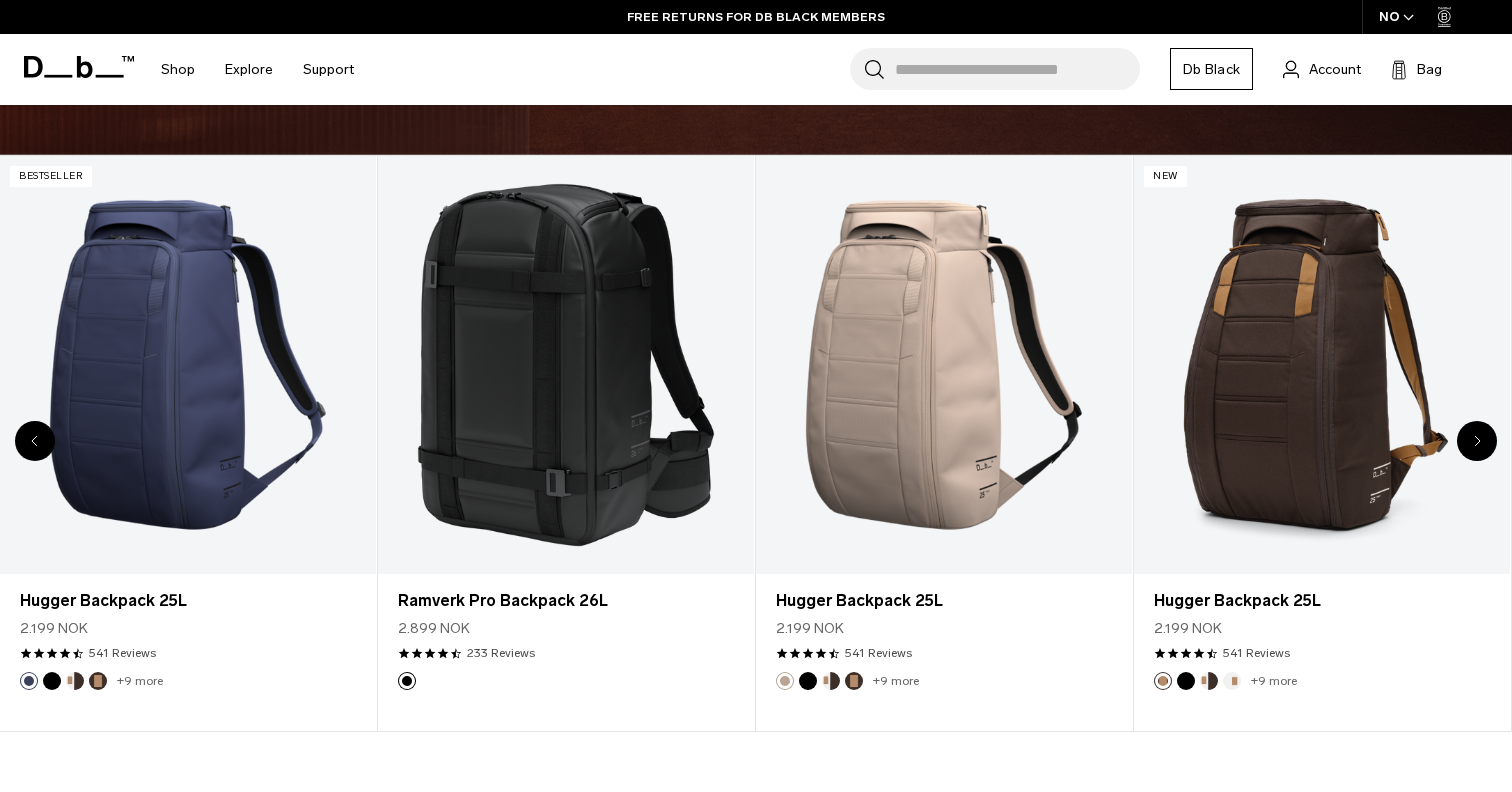 click at bounding box center (1477, 441) 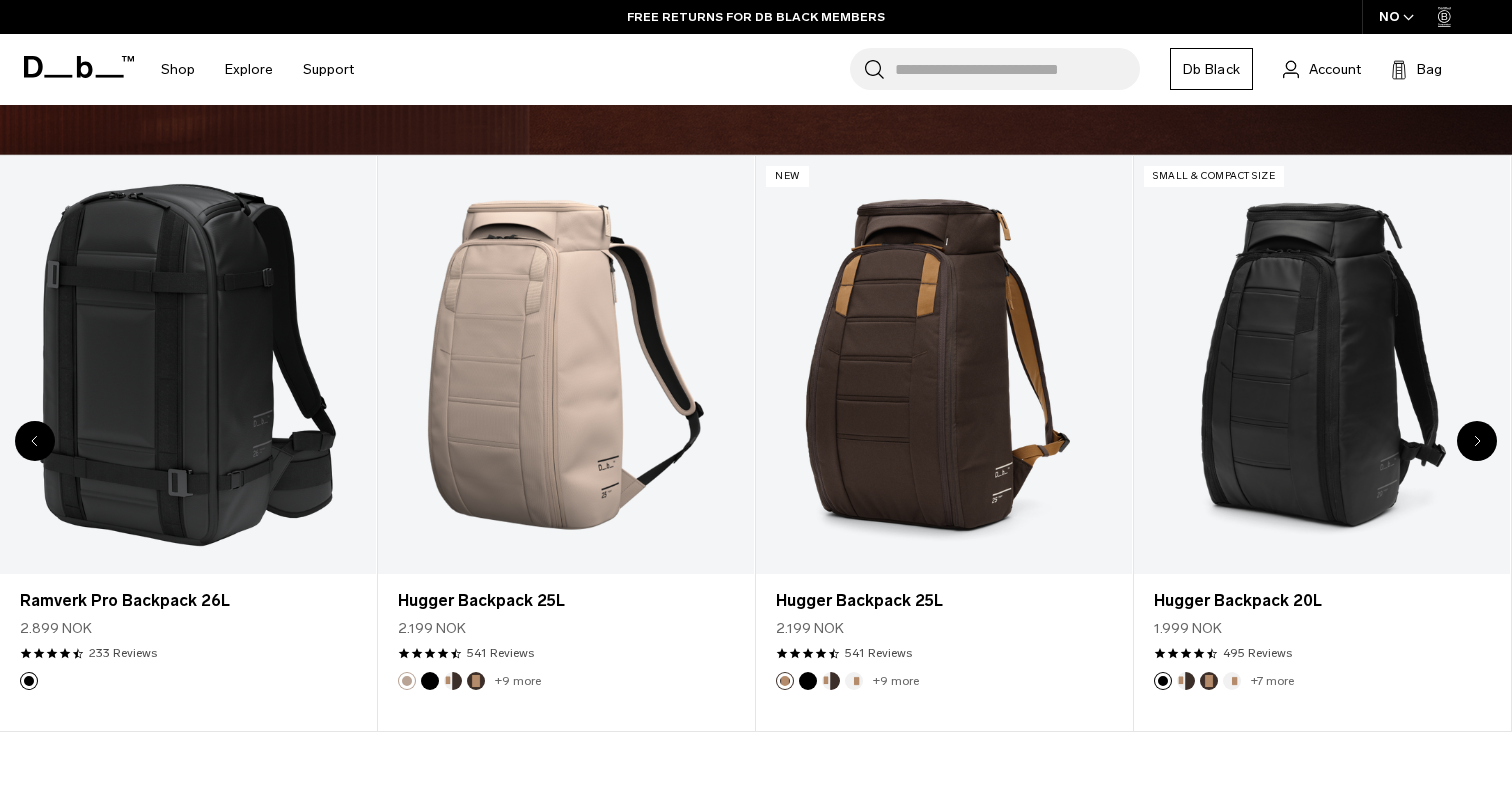 click at bounding box center (1477, 441) 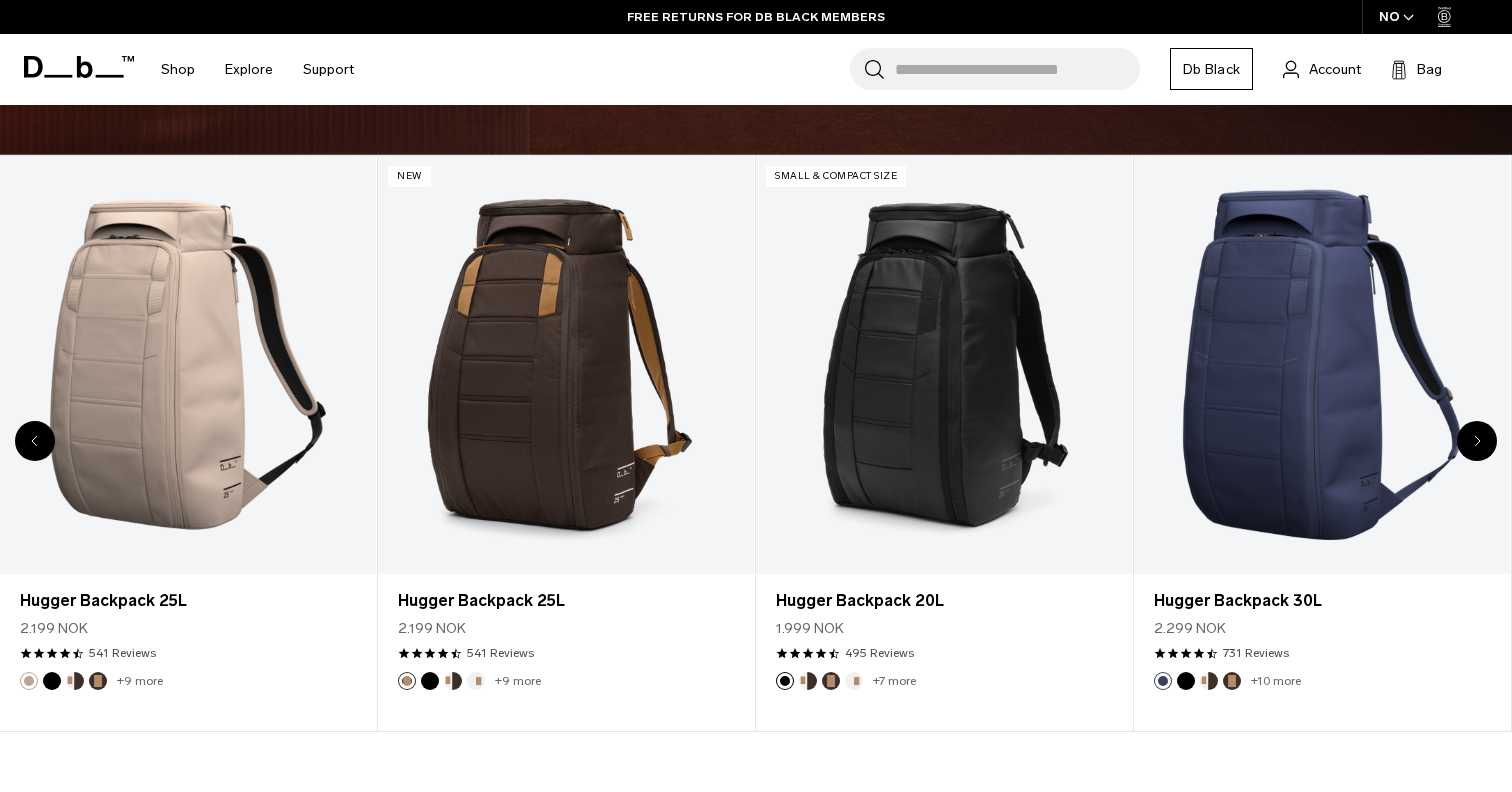 click at bounding box center (1477, 441) 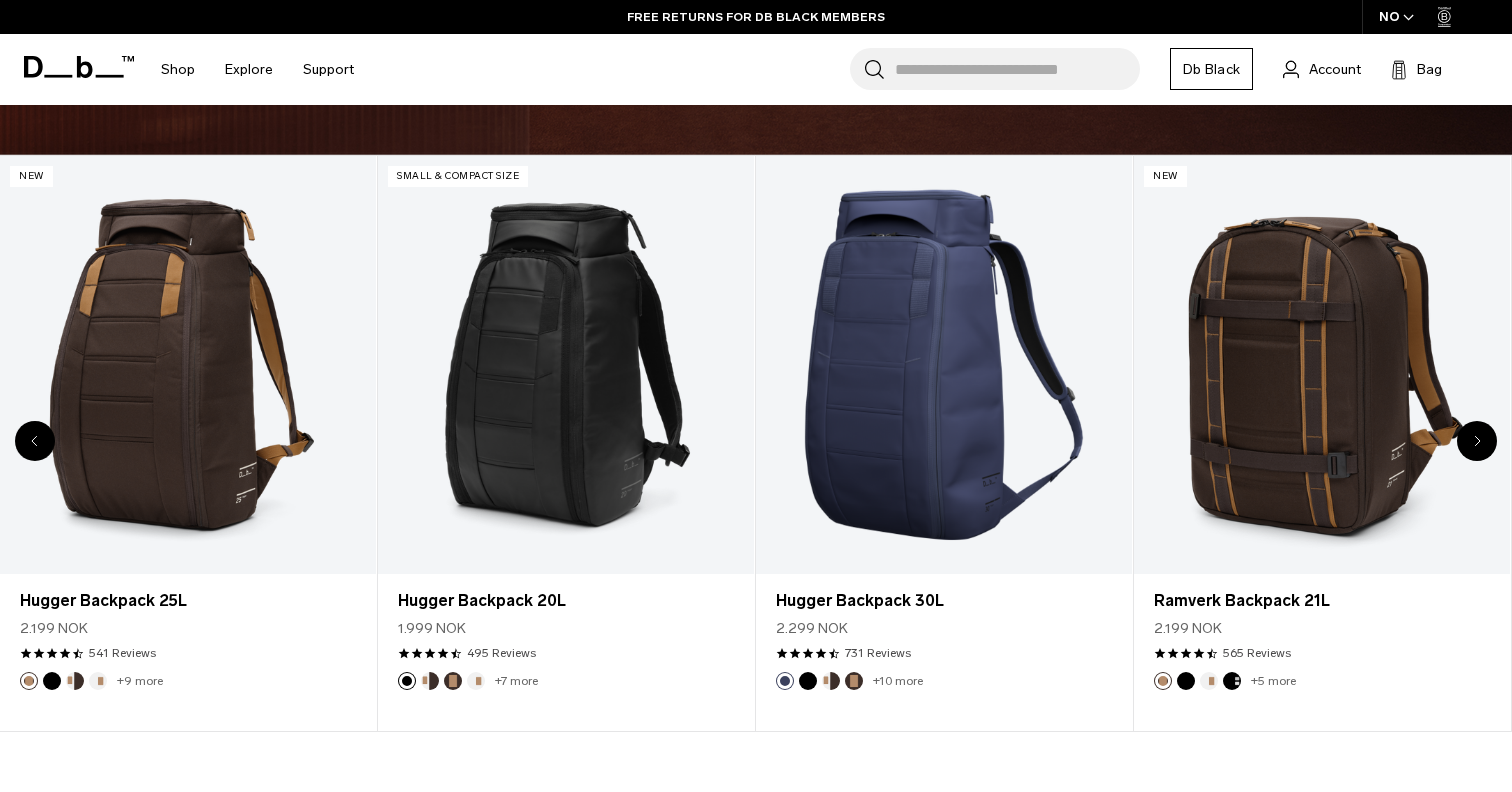 click at bounding box center [1477, 441] 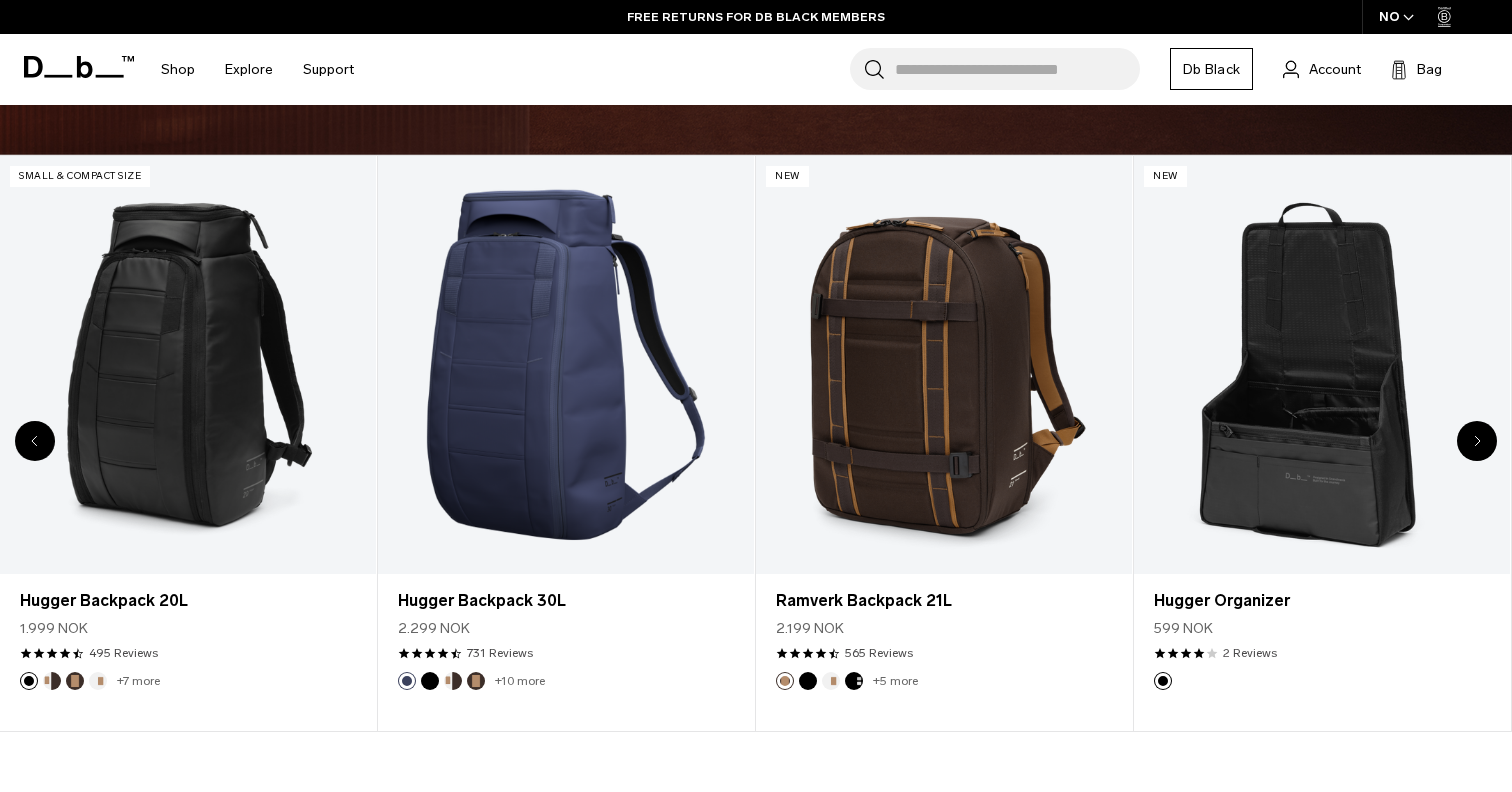 click at bounding box center [1477, 441] 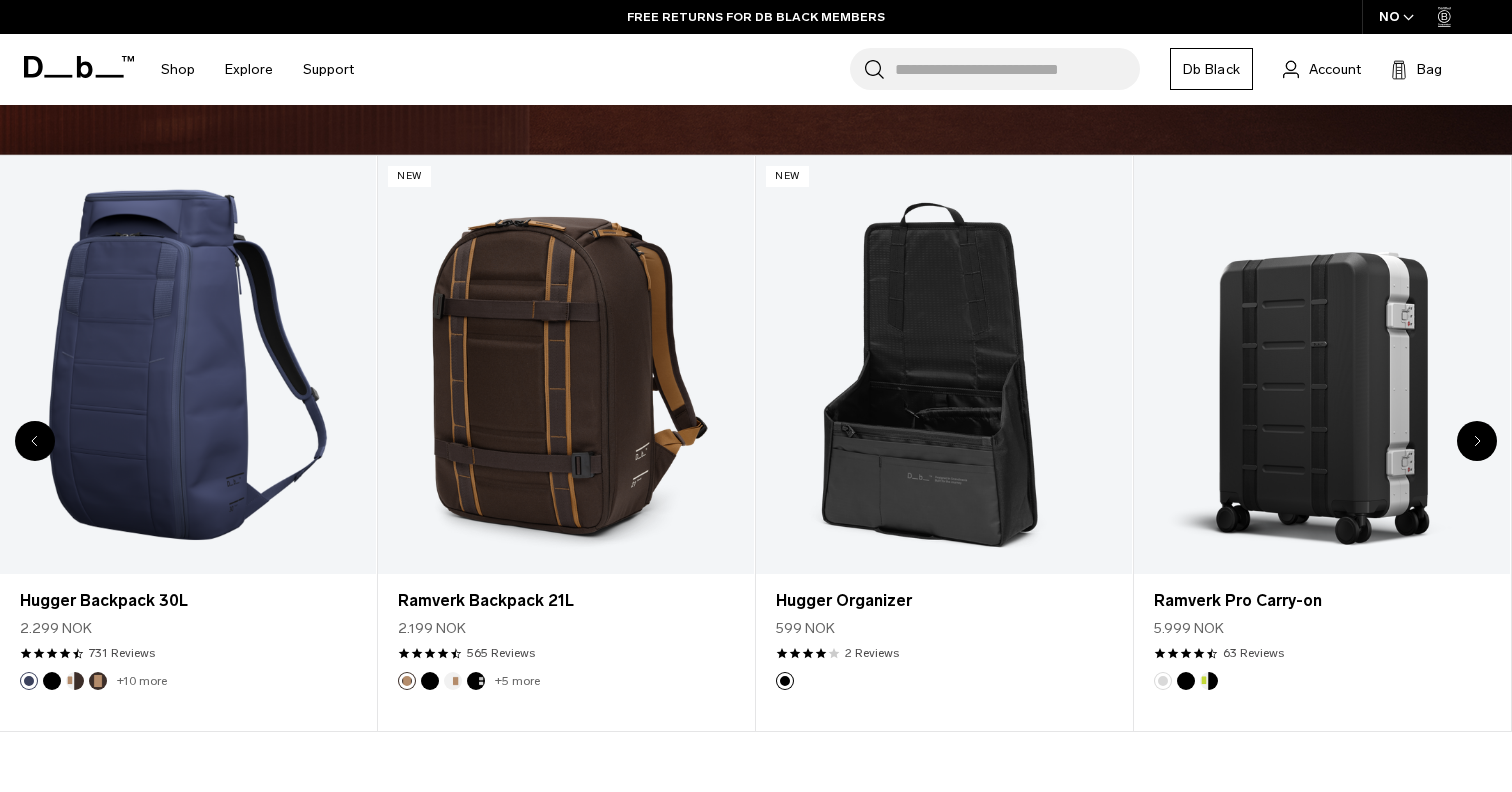 click at bounding box center (1477, 441) 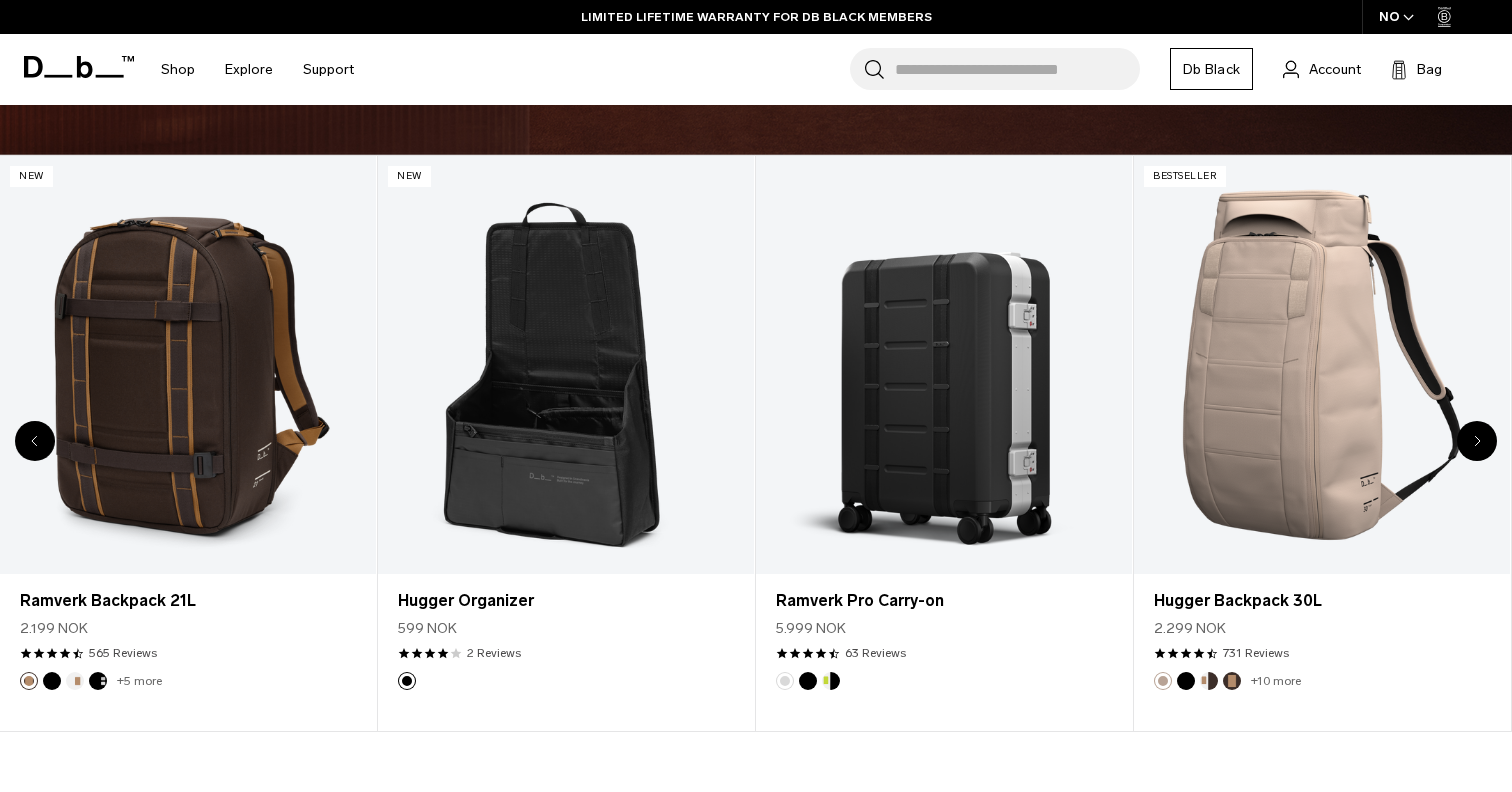 click at bounding box center [1477, 441] 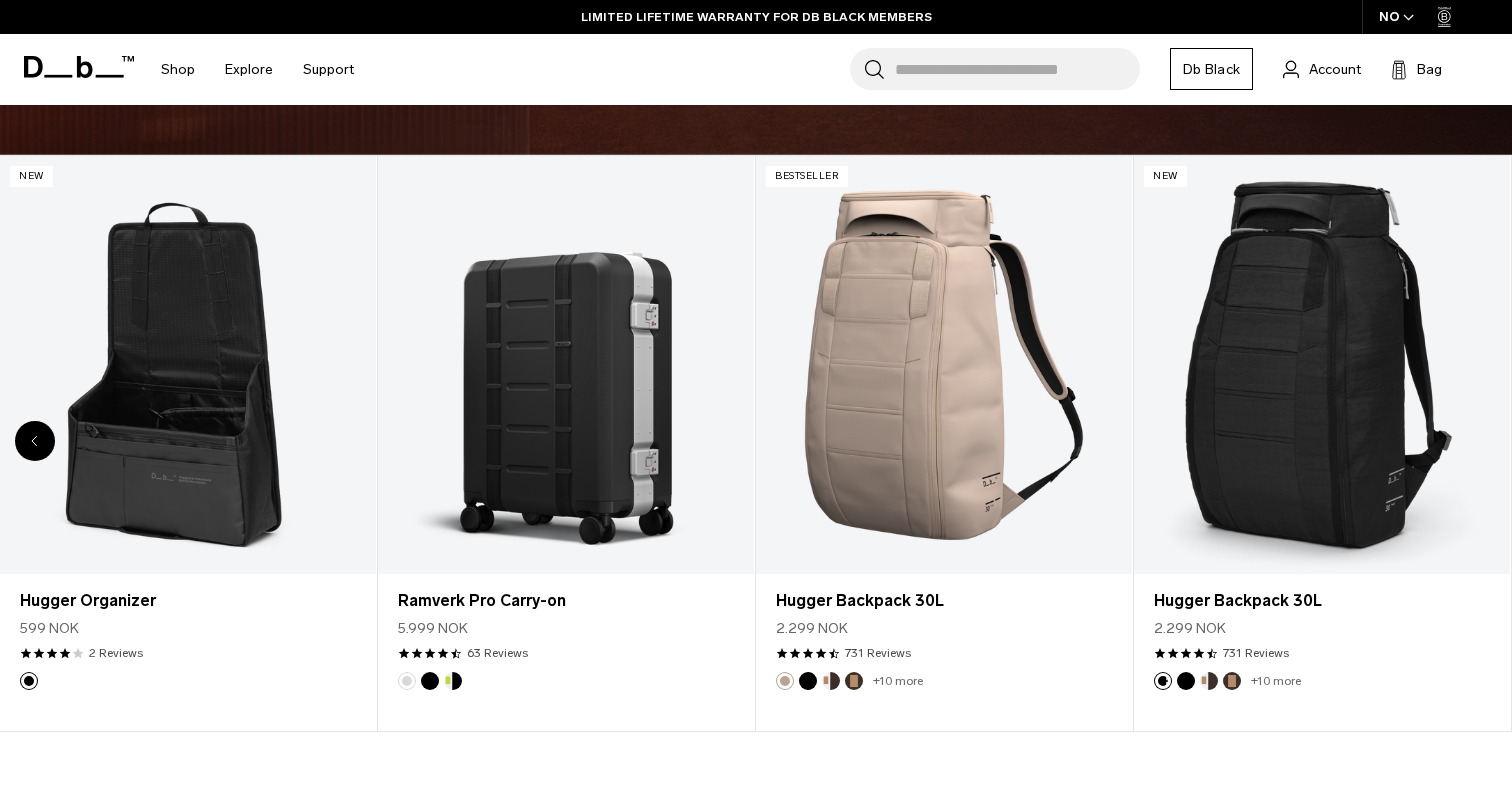 click at bounding box center (1322, 365) 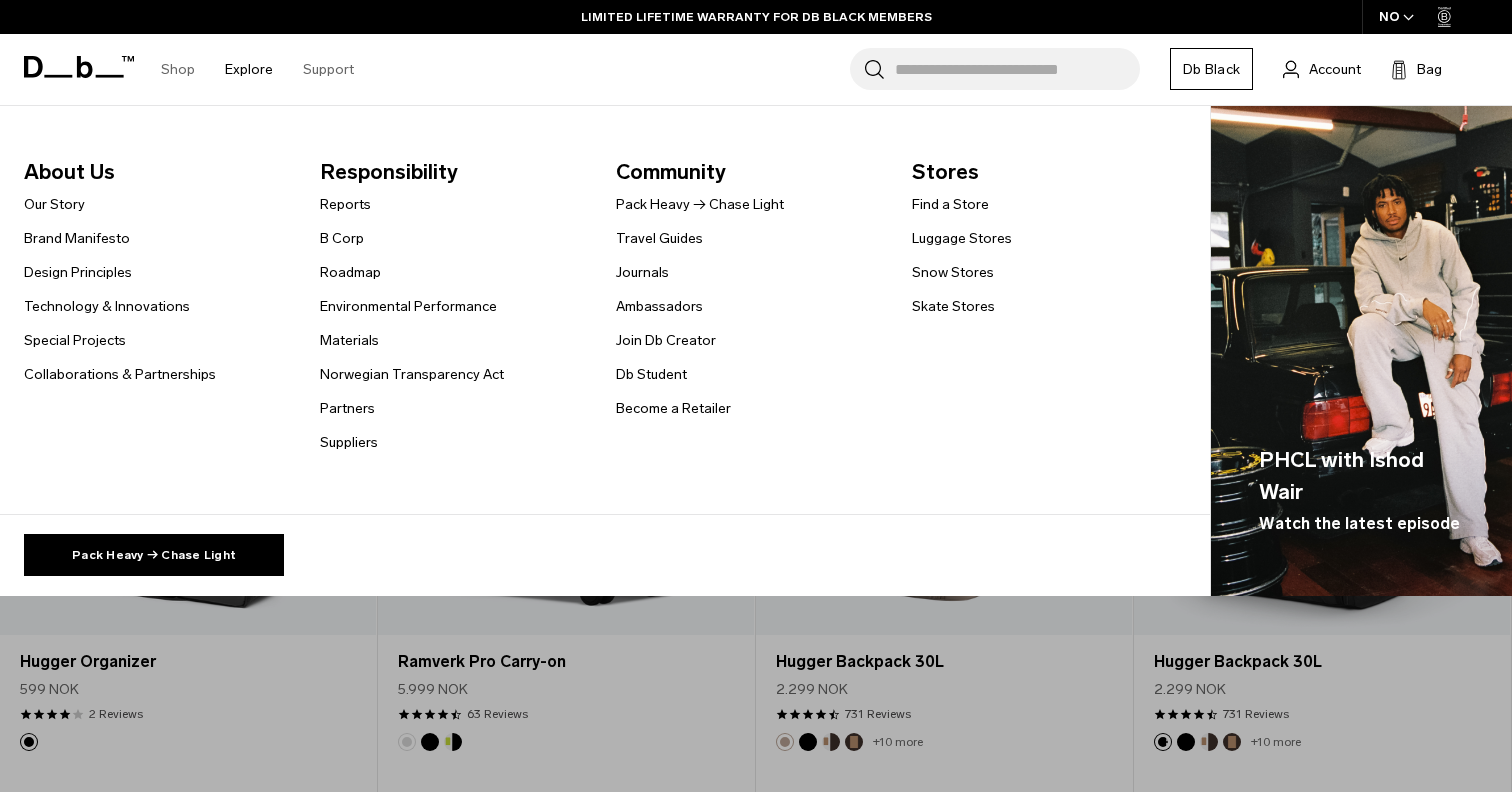 scroll, scrollTop: 687, scrollLeft: 0, axis: vertical 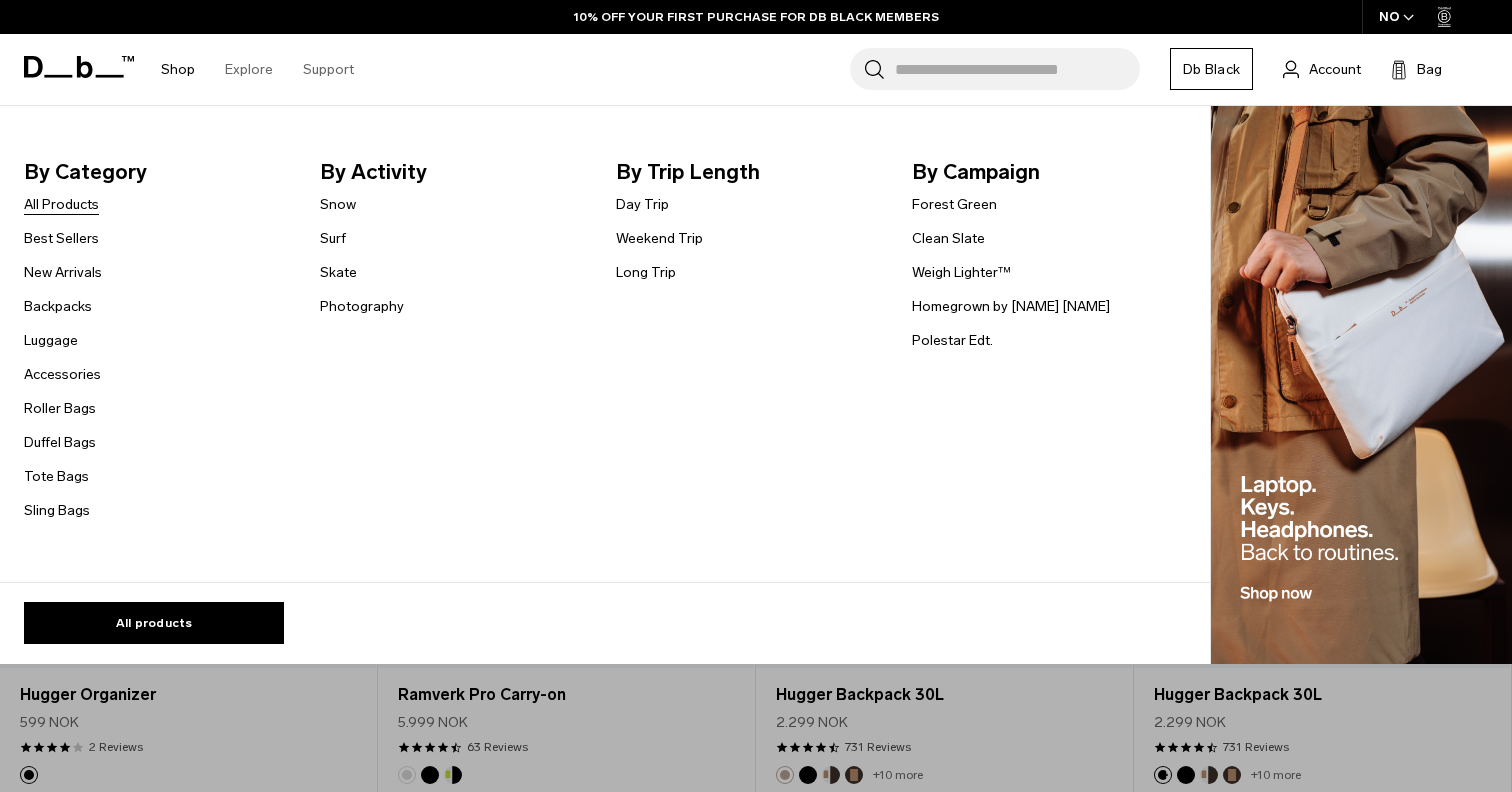 click on "All Products" at bounding box center [61, 204] 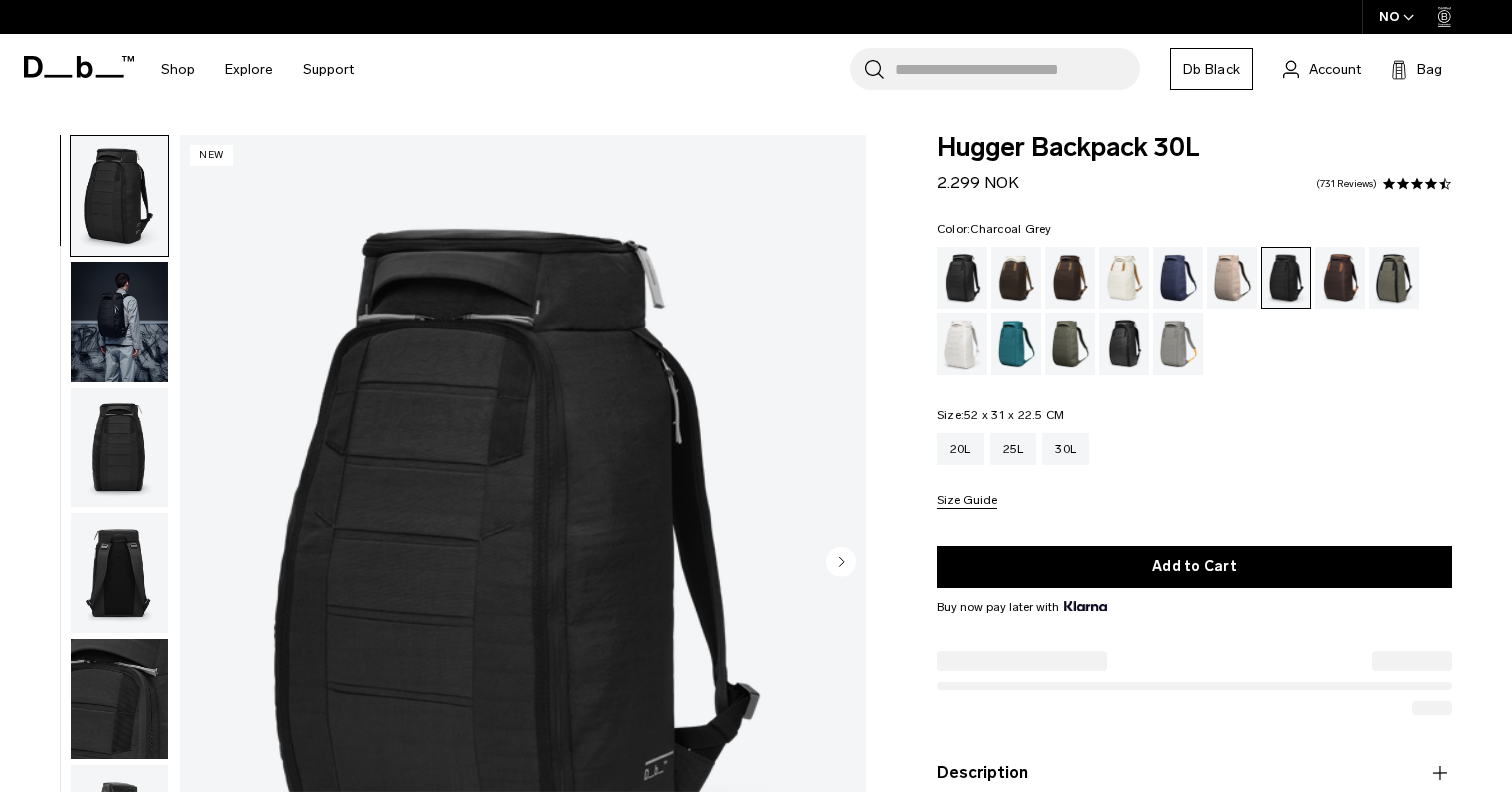 scroll, scrollTop: 0, scrollLeft: 0, axis: both 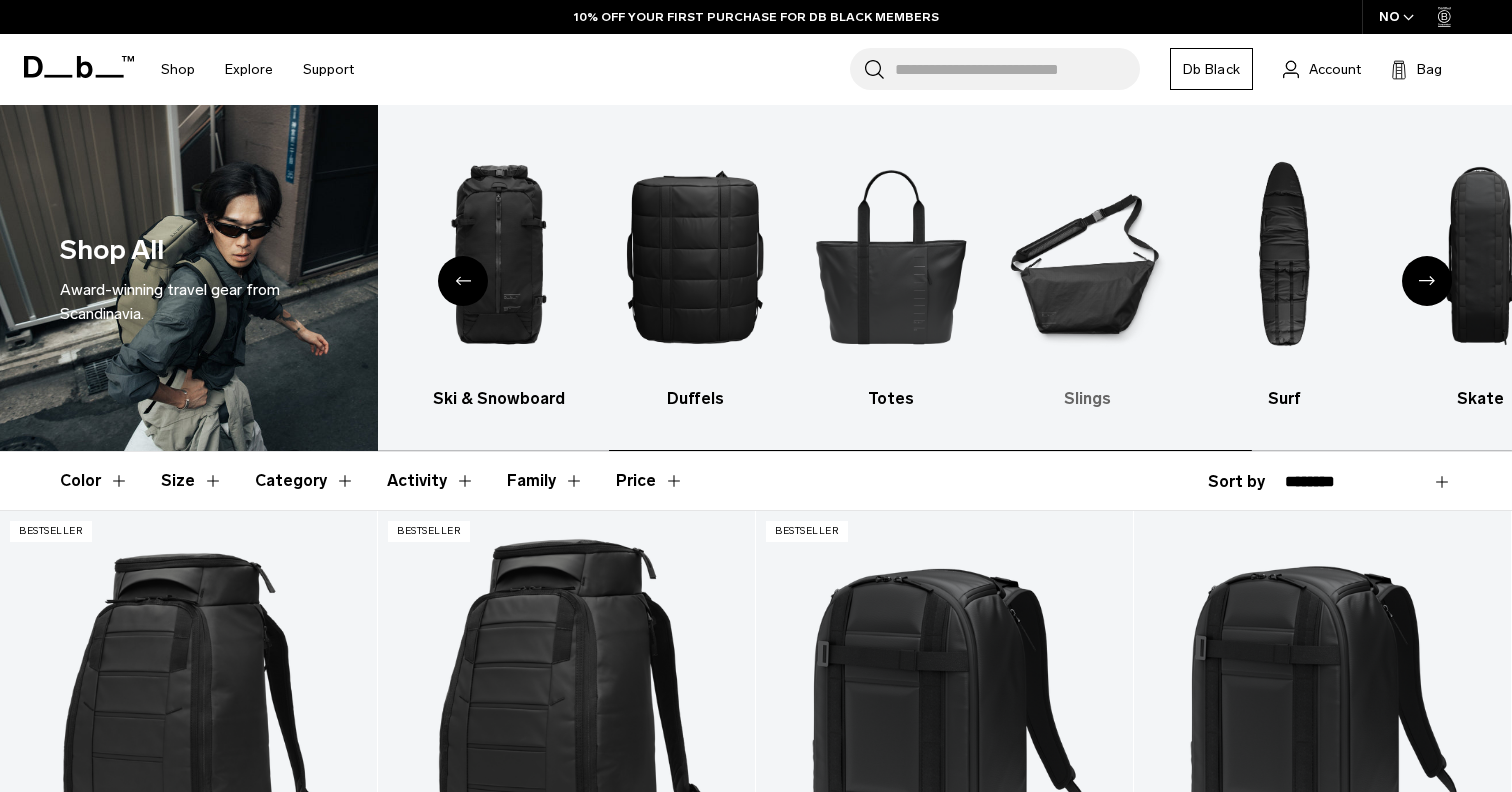 click at bounding box center (1087, 256) 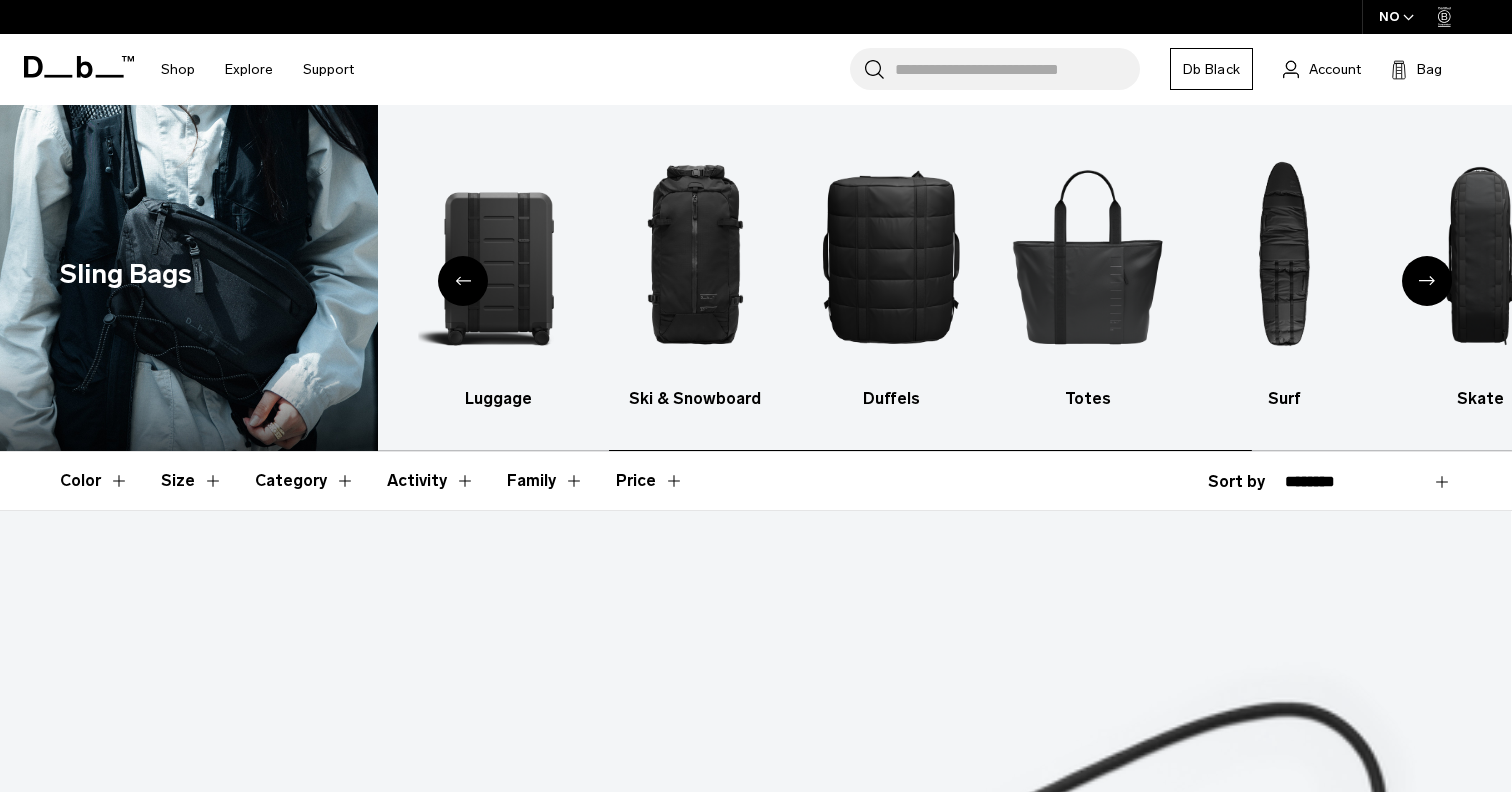 scroll, scrollTop: 0, scrollLeft: 0, axis: both 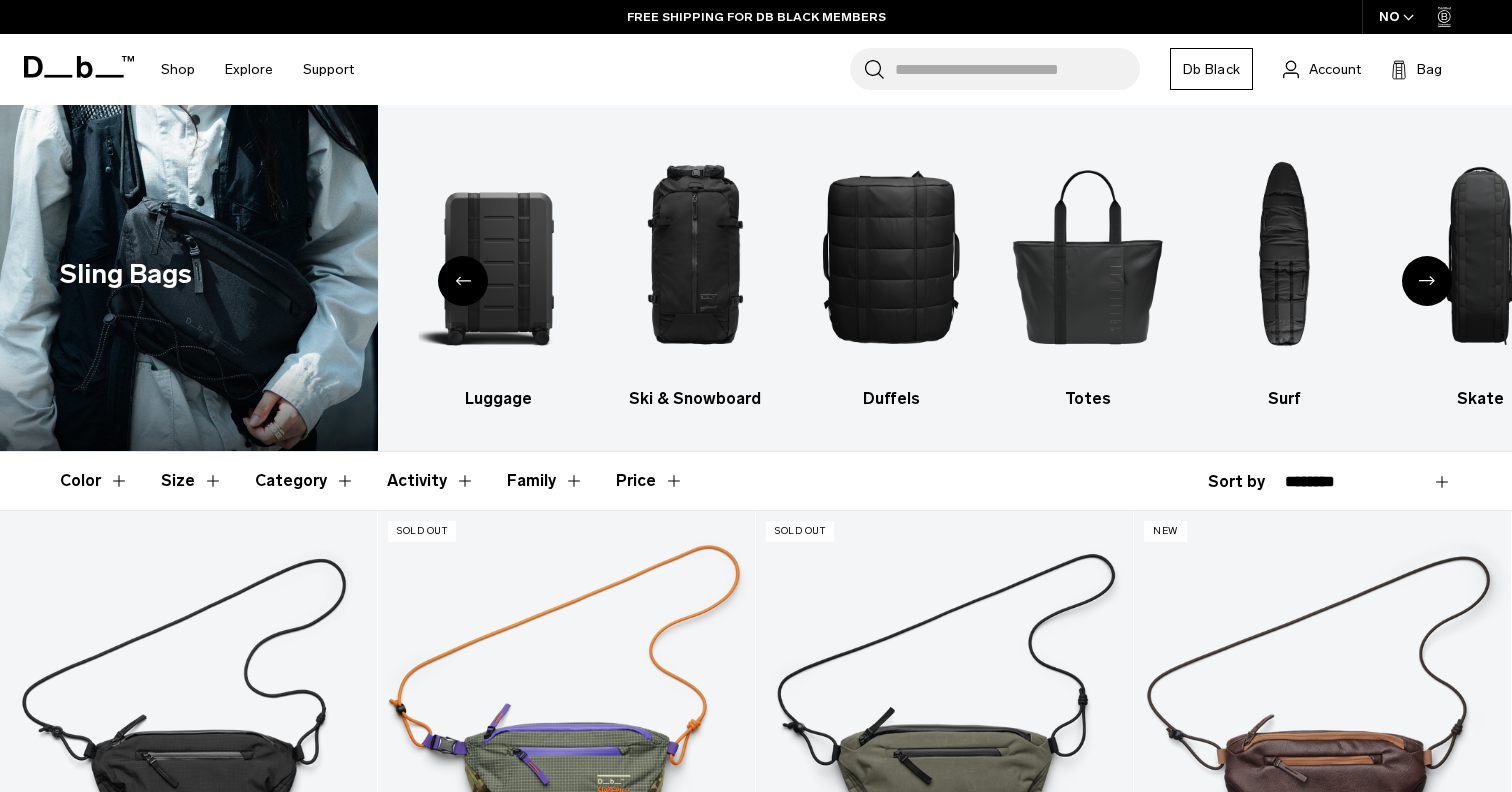 click at bounding box center [463, 281] 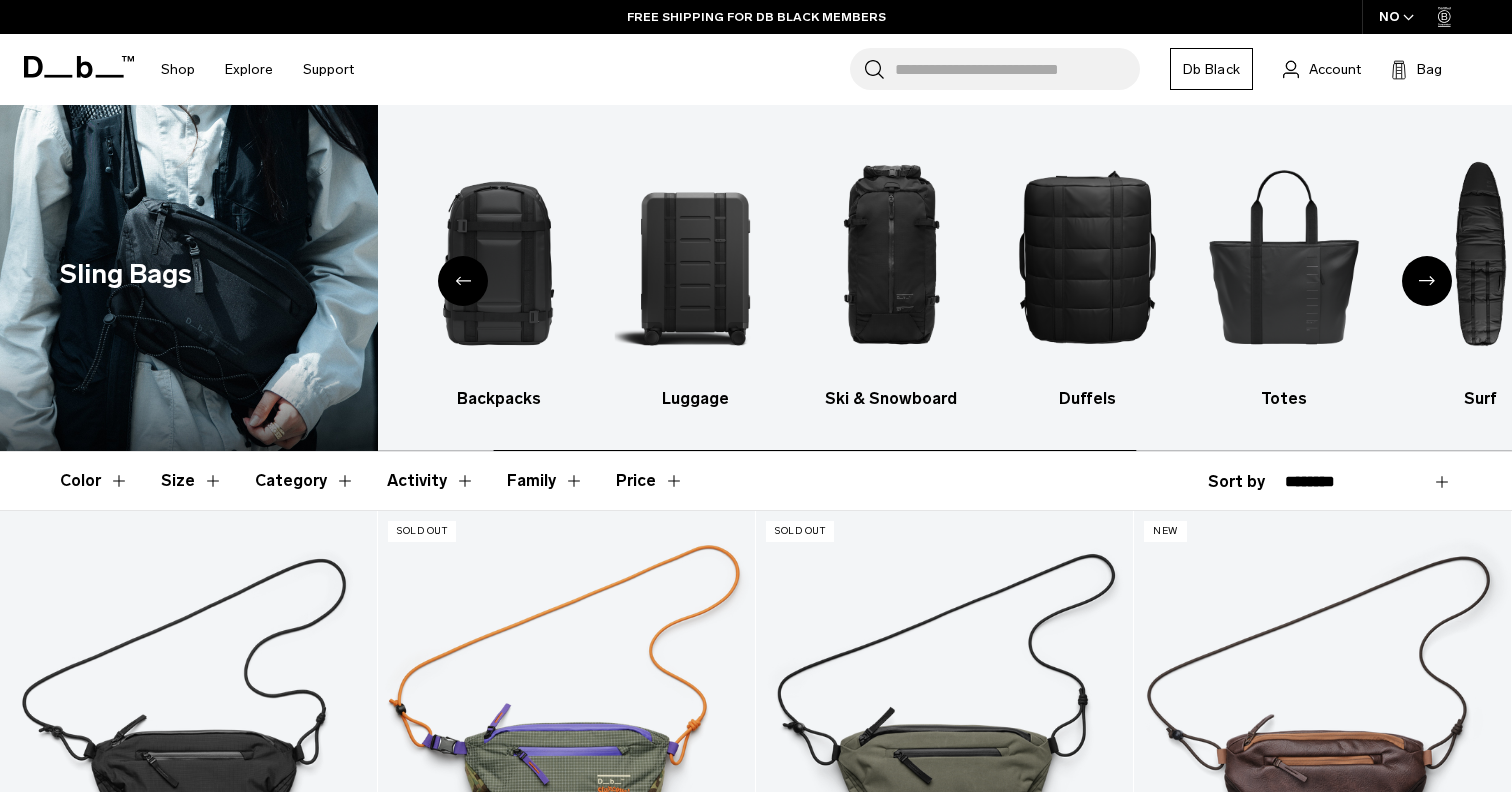 click at bounding box center [463, 281] 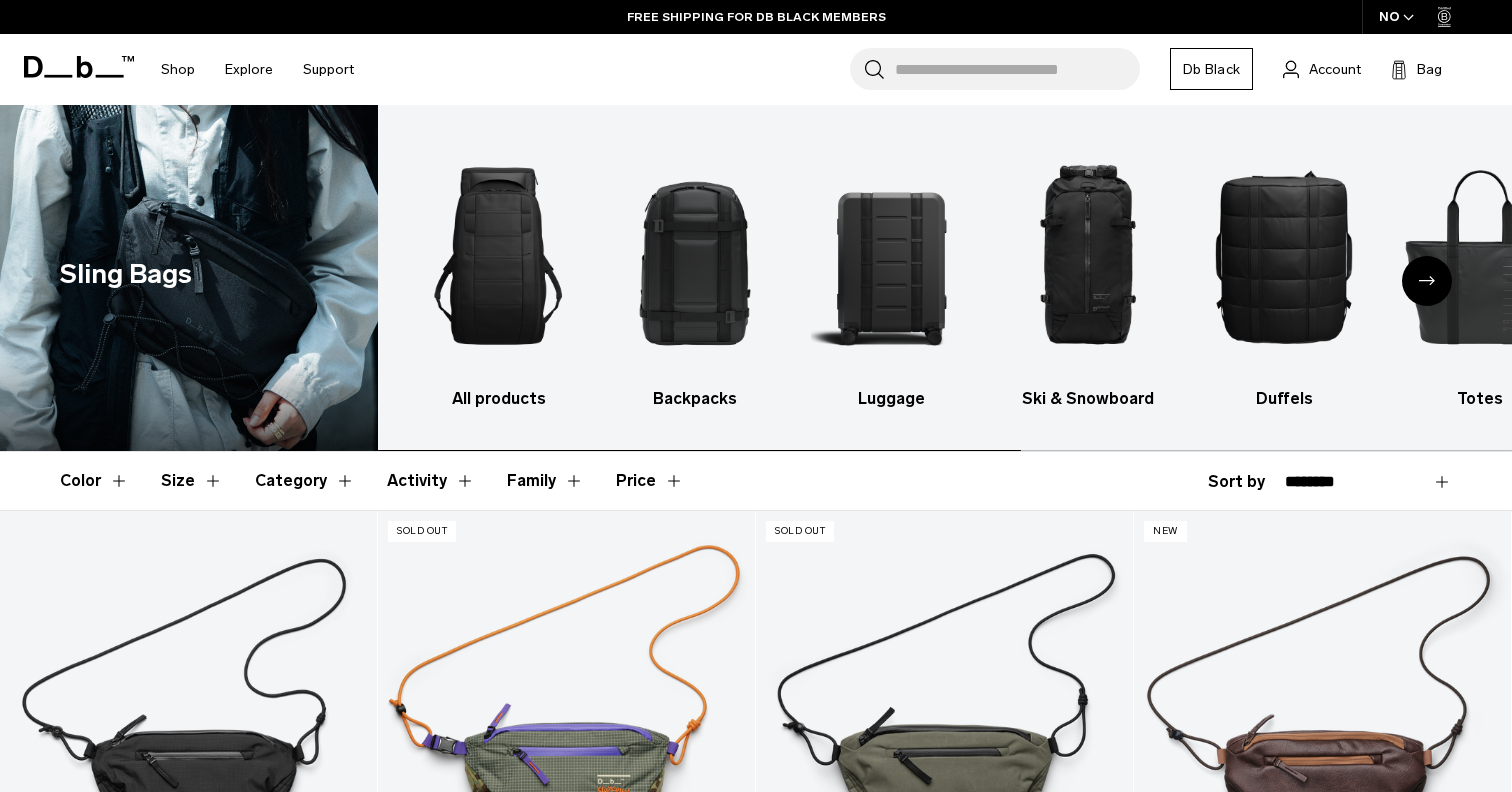 click at bounding box center (498, 256) 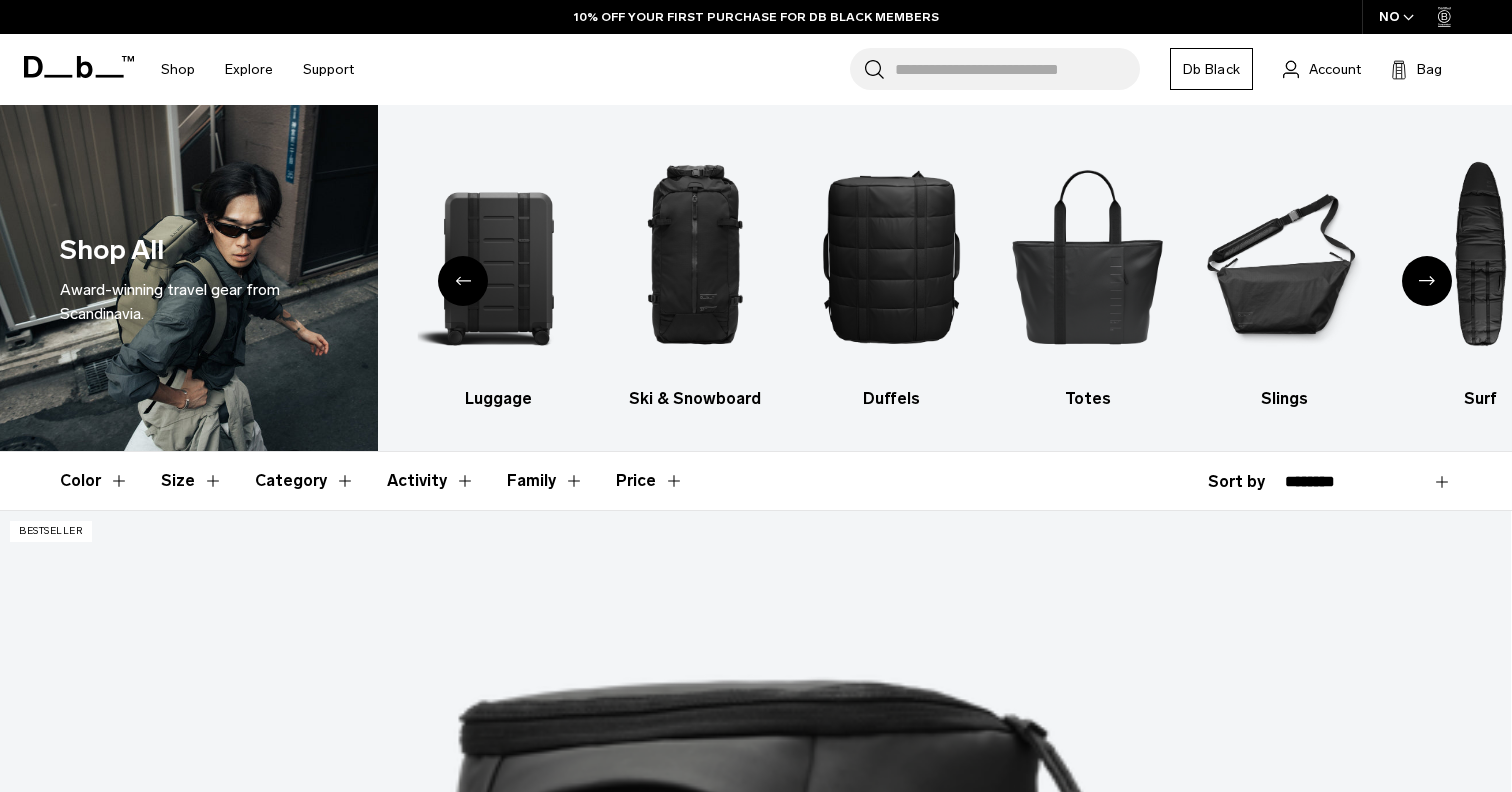 click 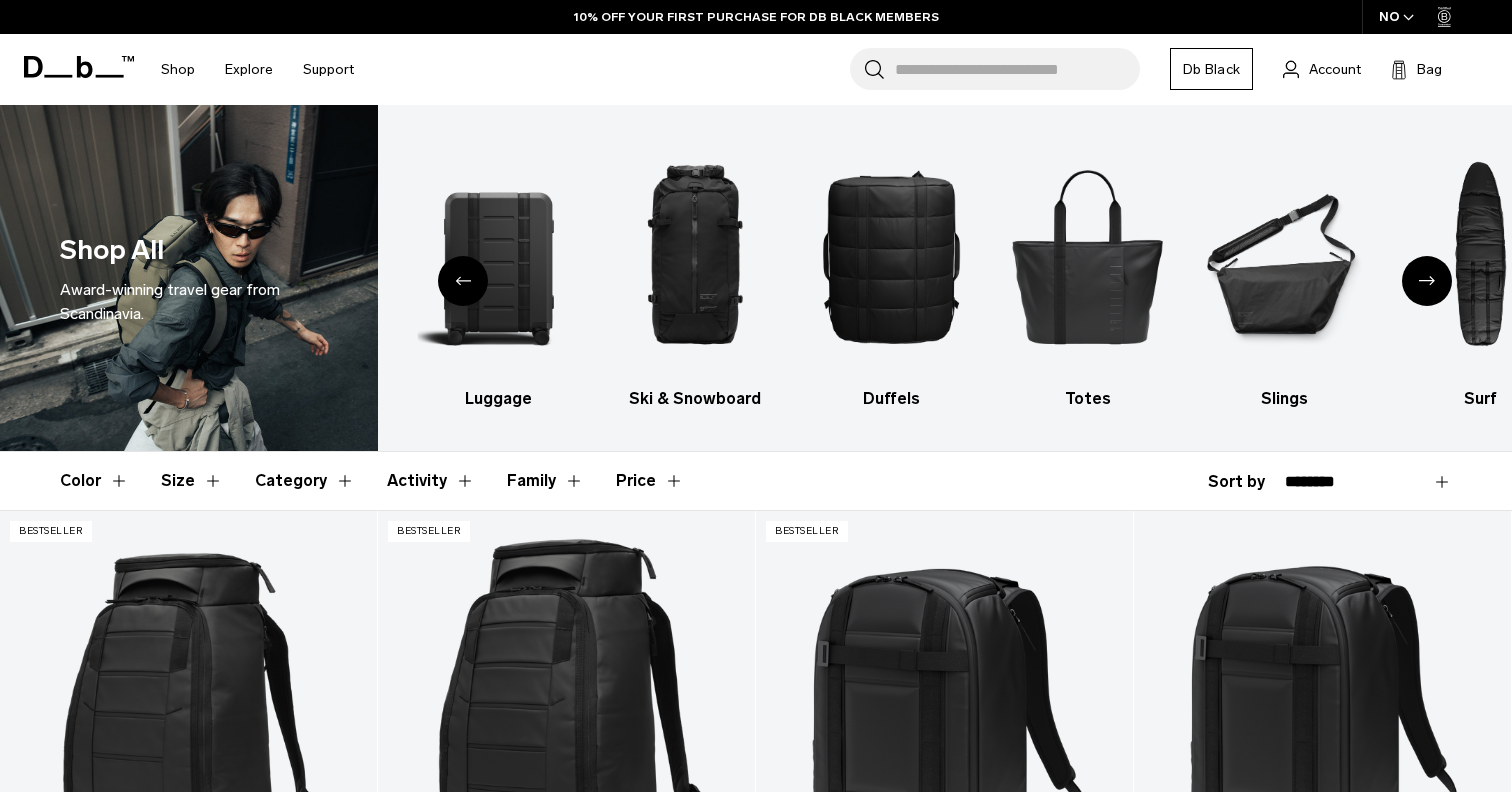 scroll, scrollTop: 0, scrollLeft: 0, axis: both 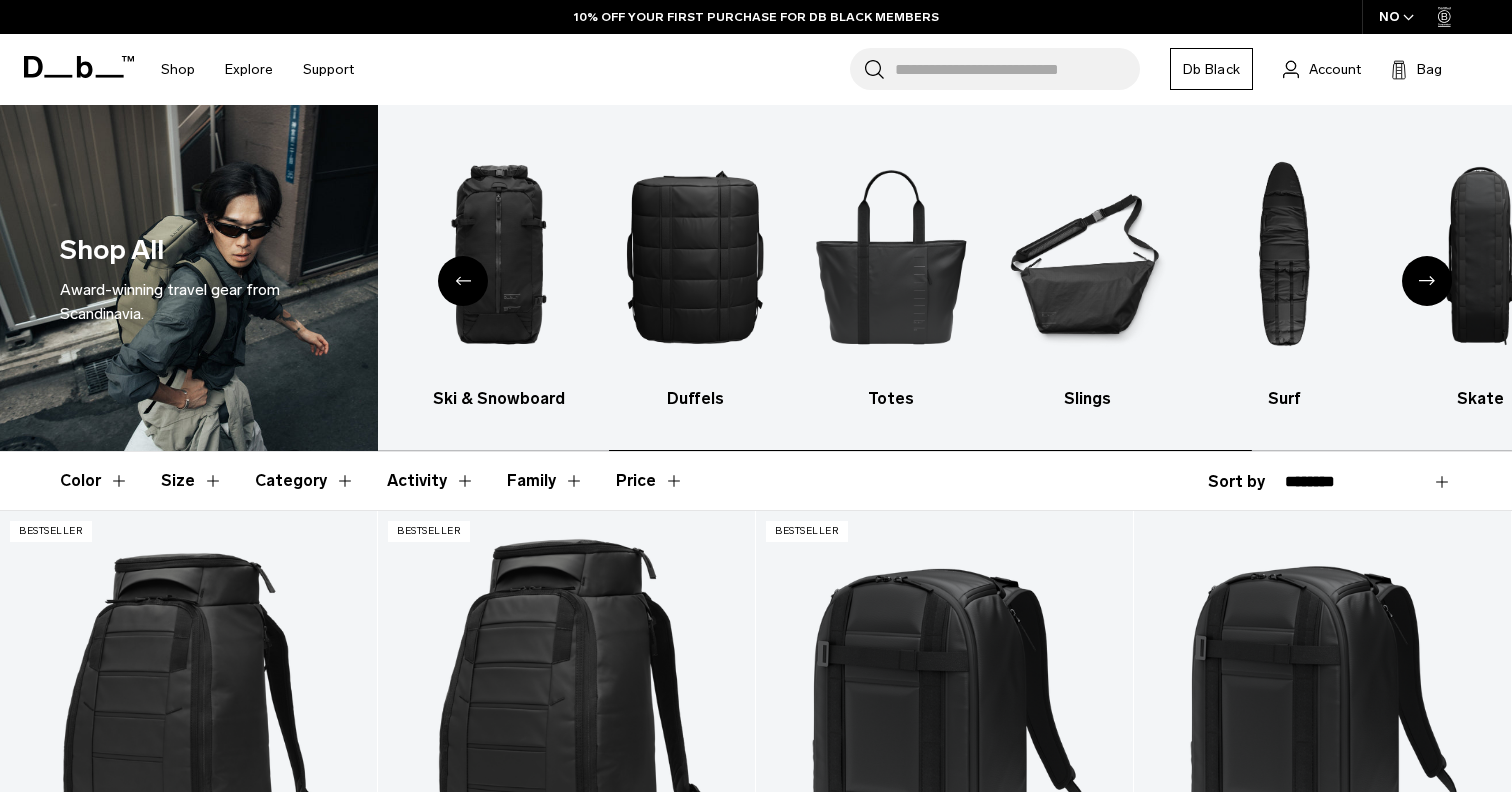 click 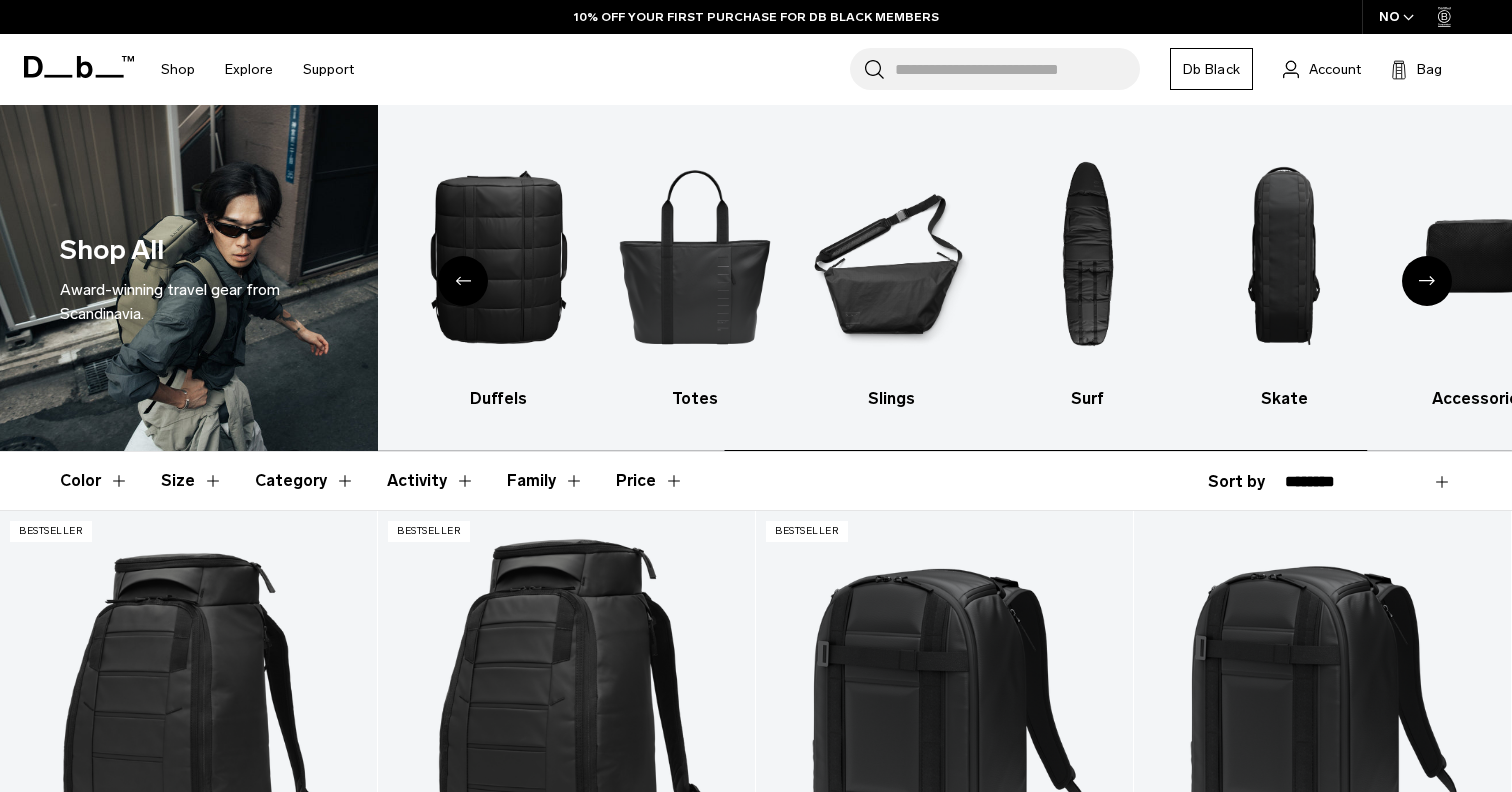 click 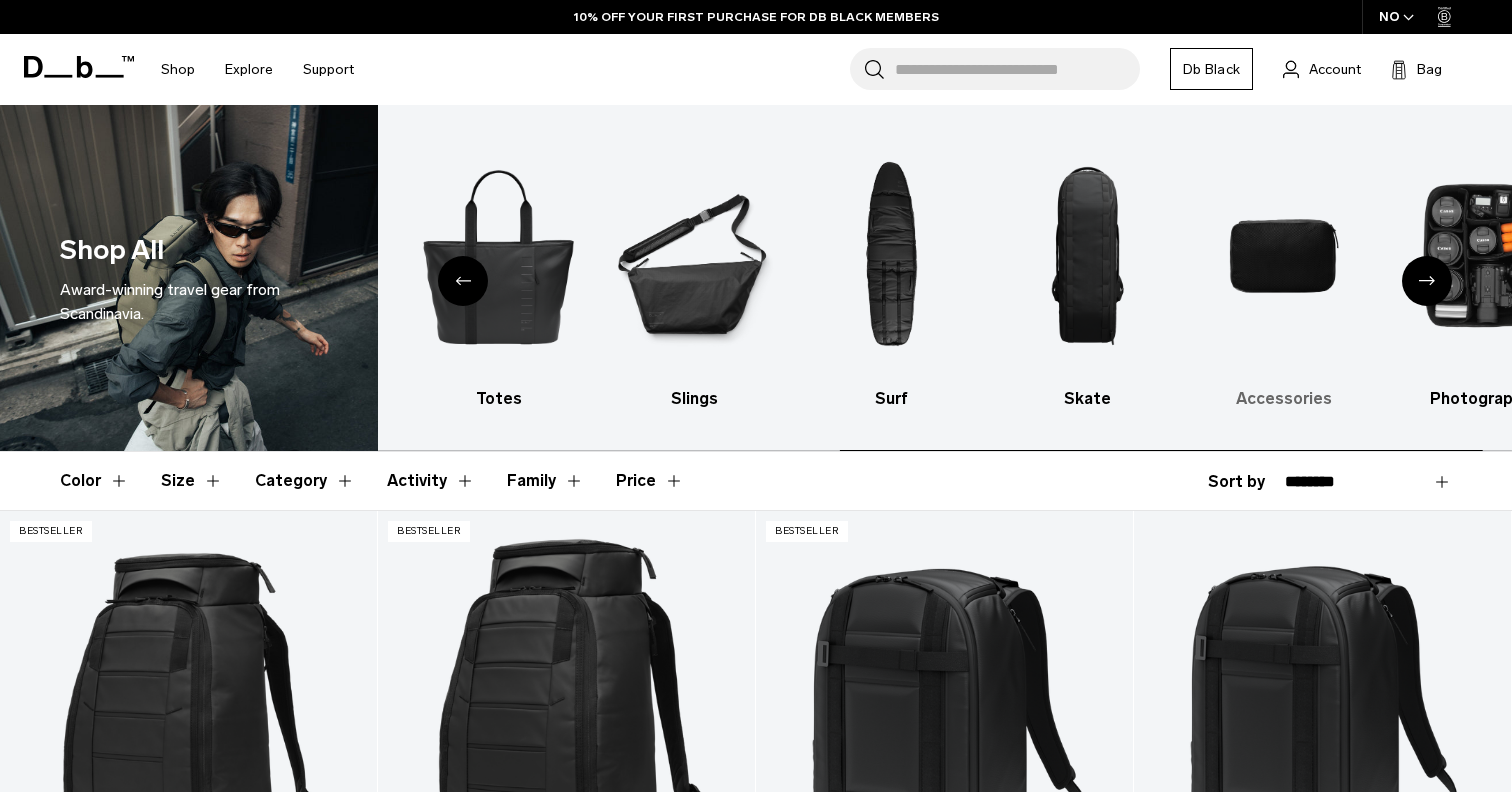 click at bounding box center [1283, 256] 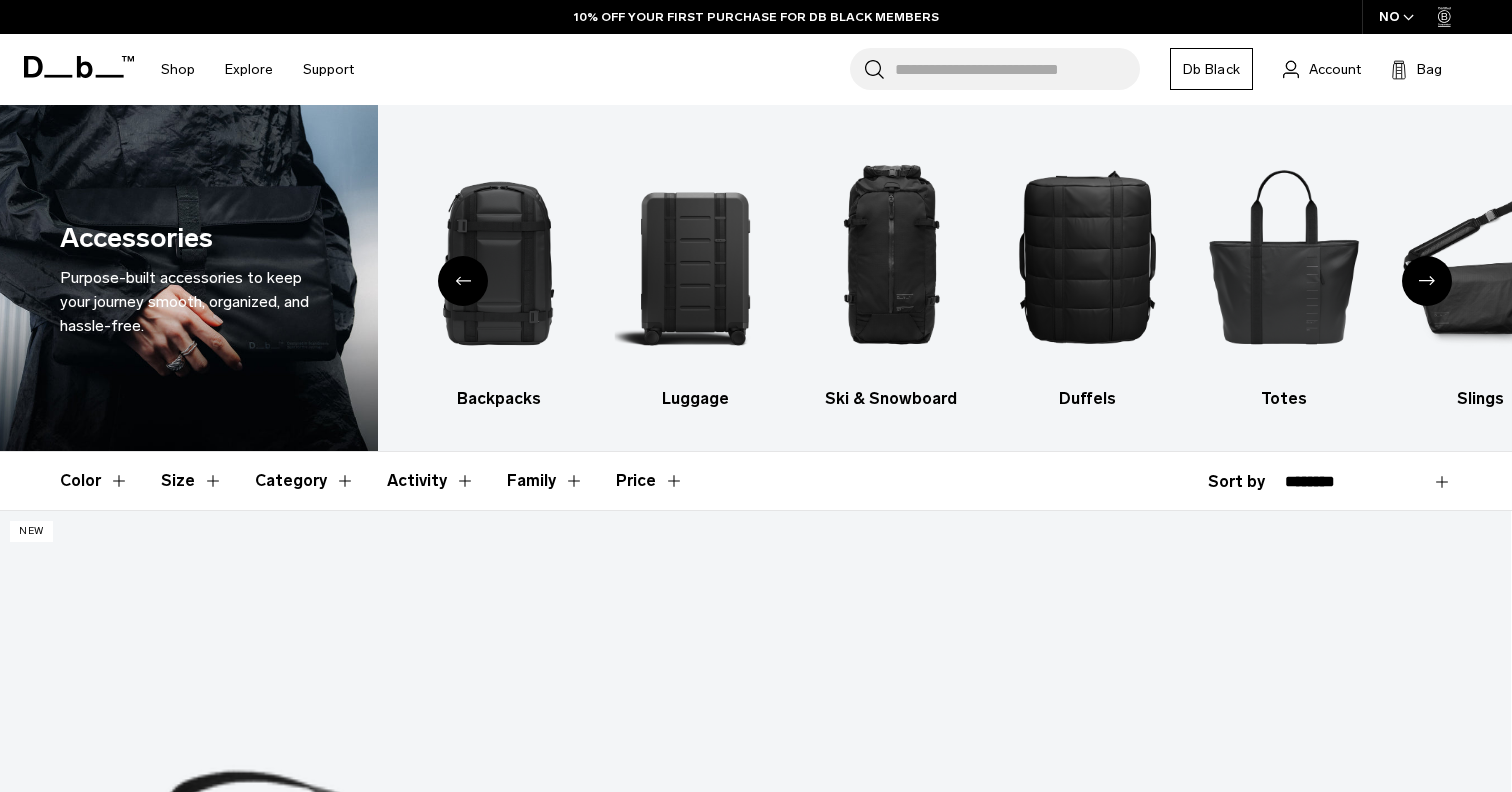 scroll, scrollTop: 1024, scrollLeft: 0, axis: vertical 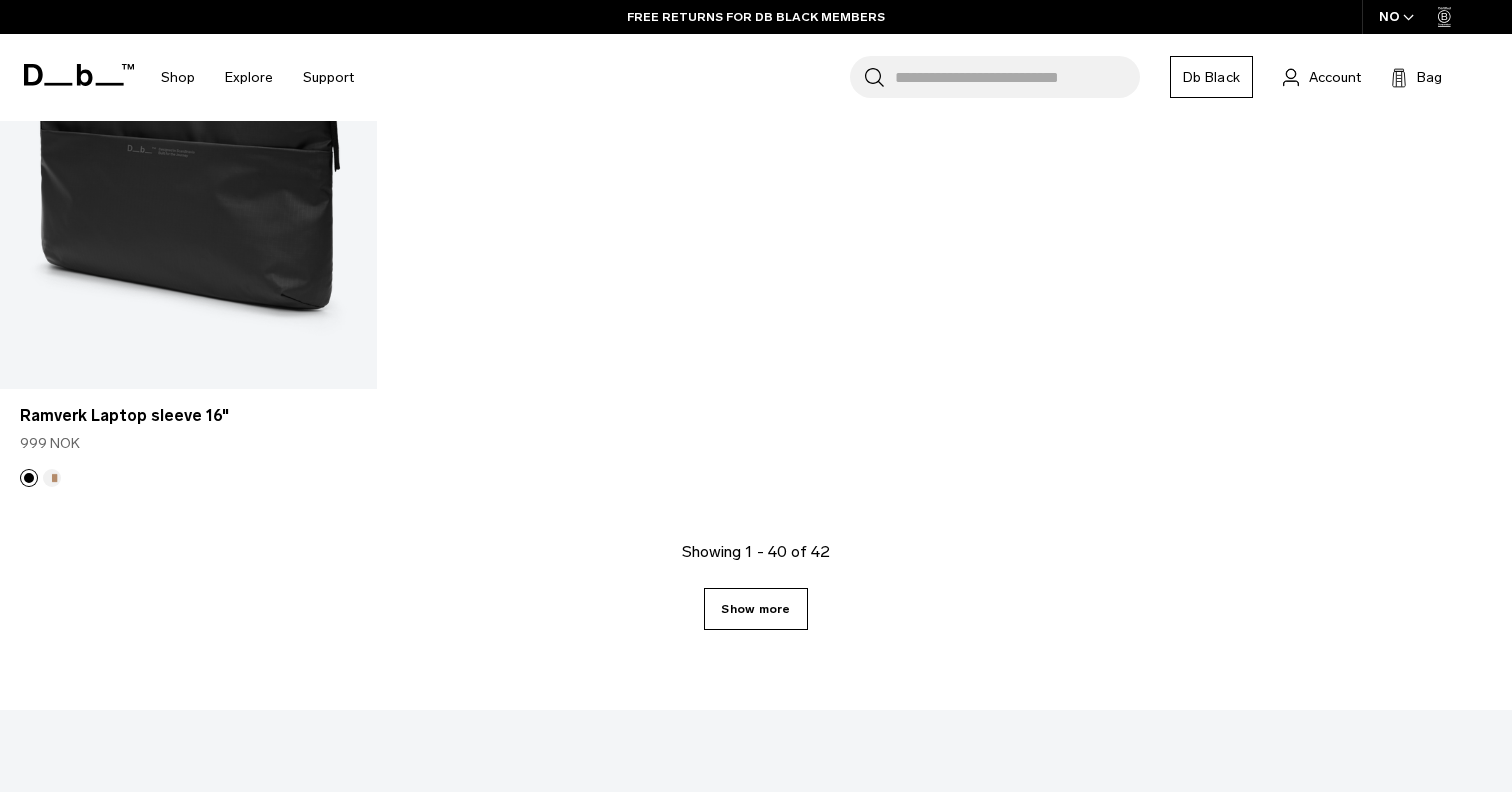 click on "Show more" at bounding box center [755, 609] 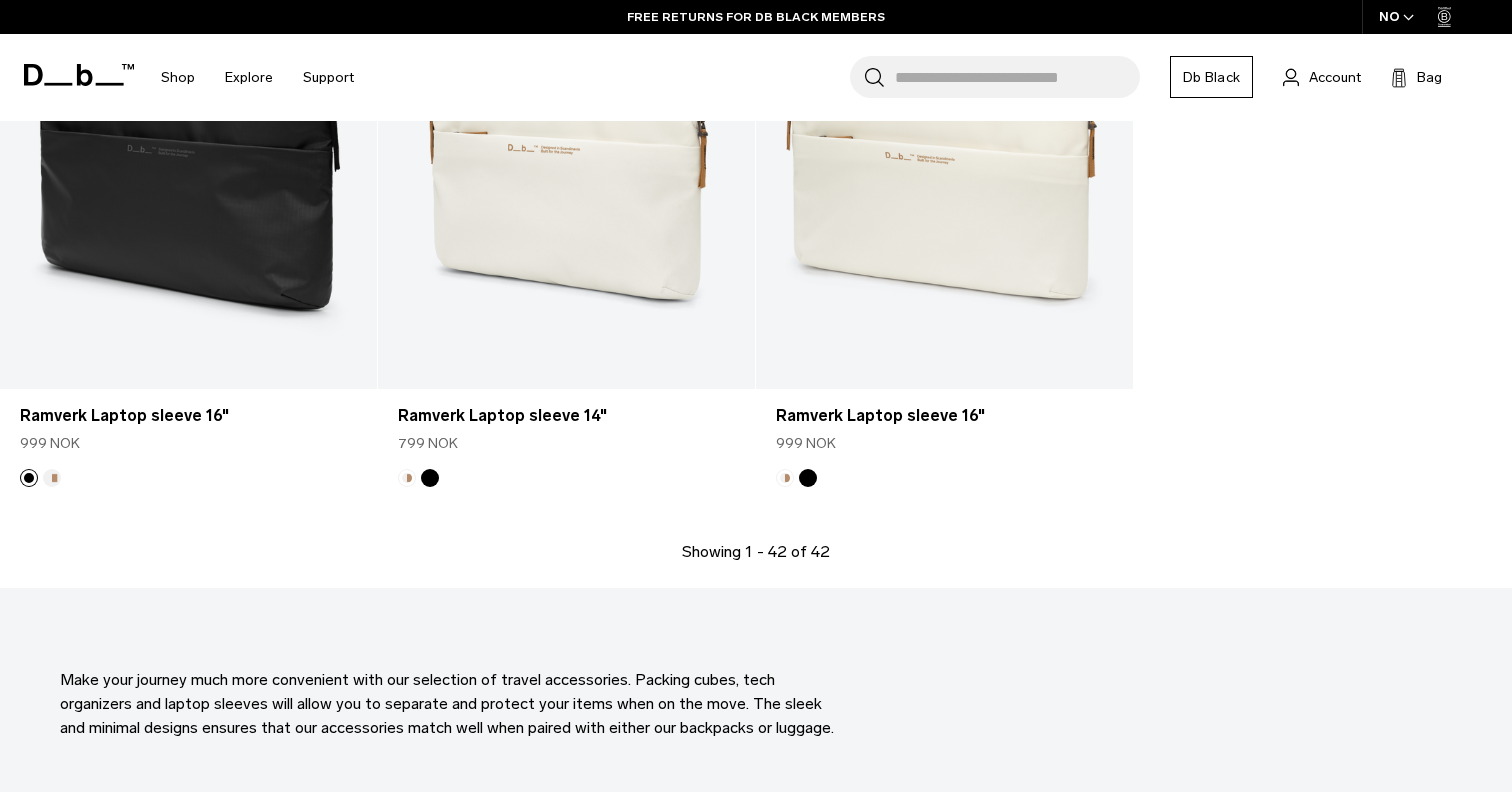 scroll, scrollTop: 6151, scrollLeft: 0, axis: vertical 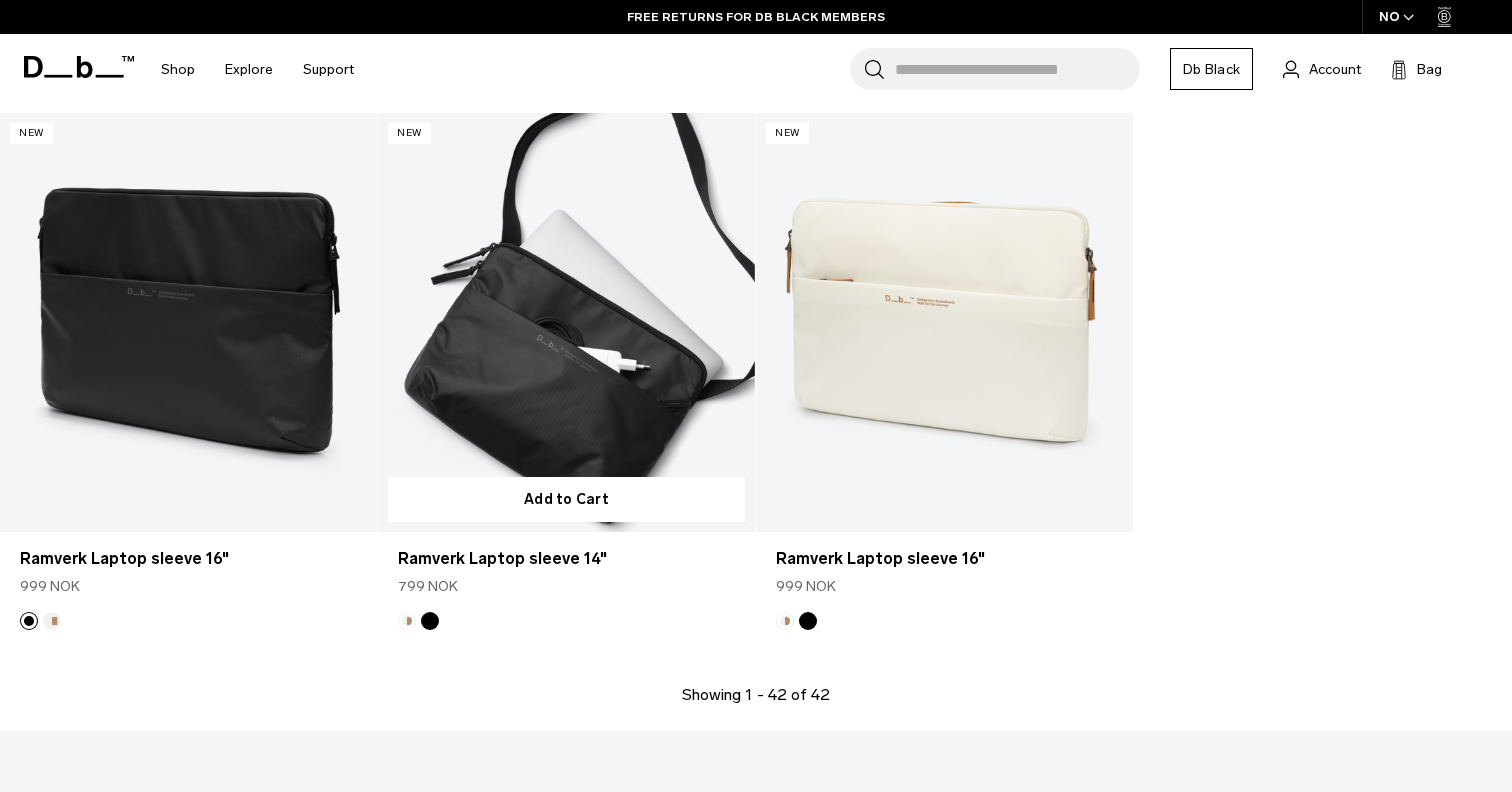 click at bounding box center [566, 322] 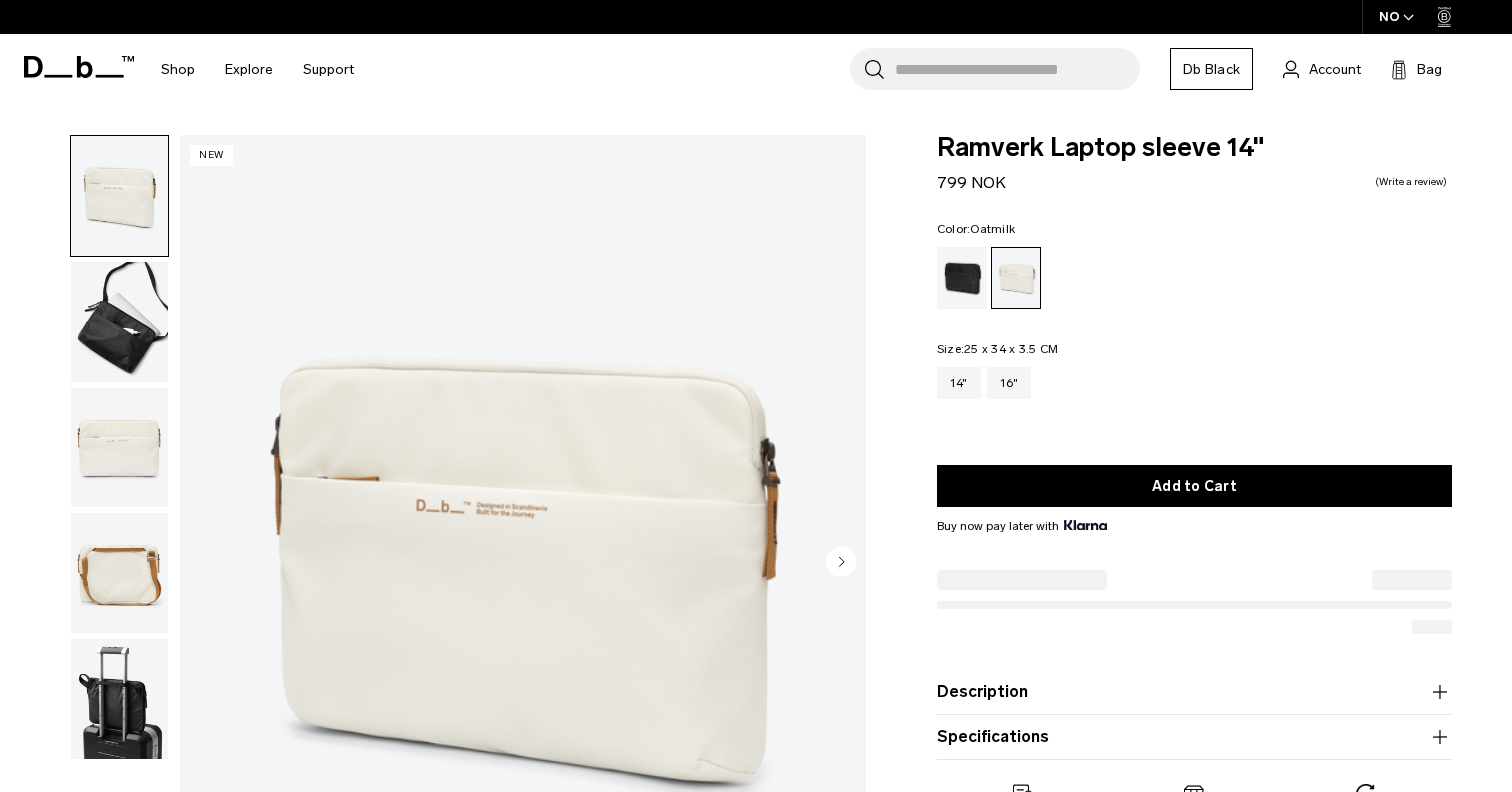 scroll, scrollTop: 0, scrollLeft: 0, axis: both 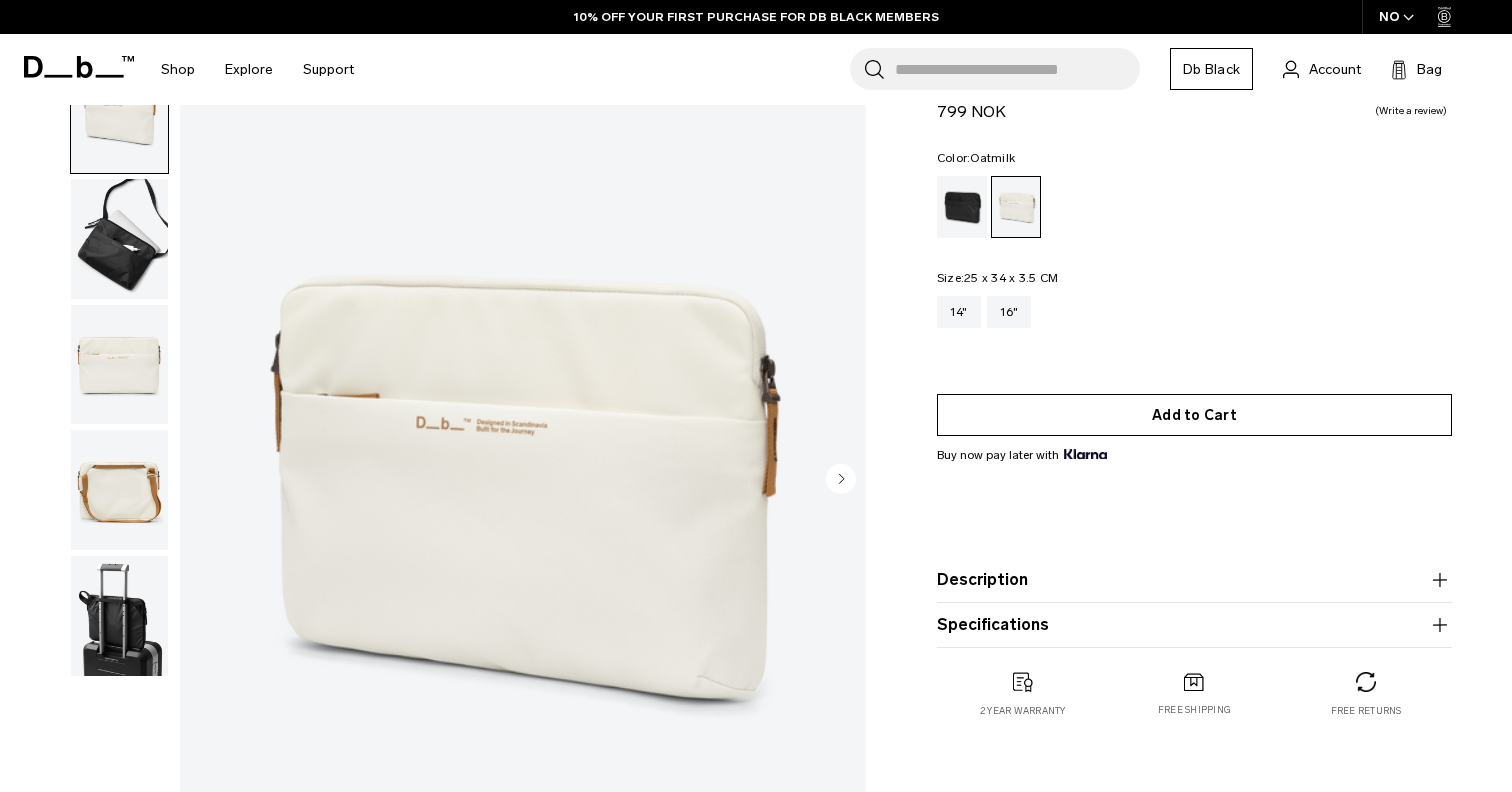 click on "Add to Cart" at bounding box center (1194, 415) 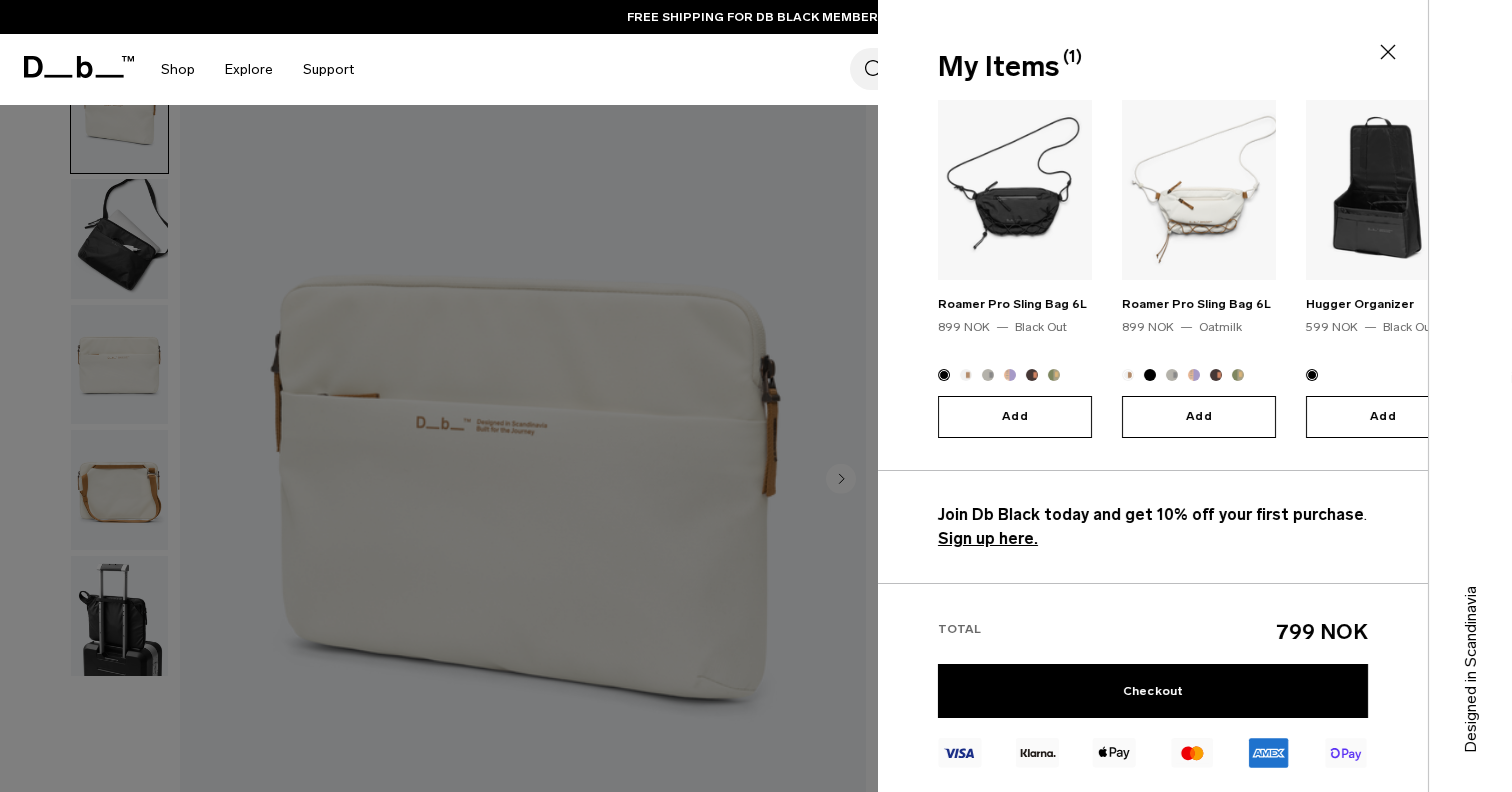 scroll, scrollTop: 255, scrollLeft: 0, axis: vertical 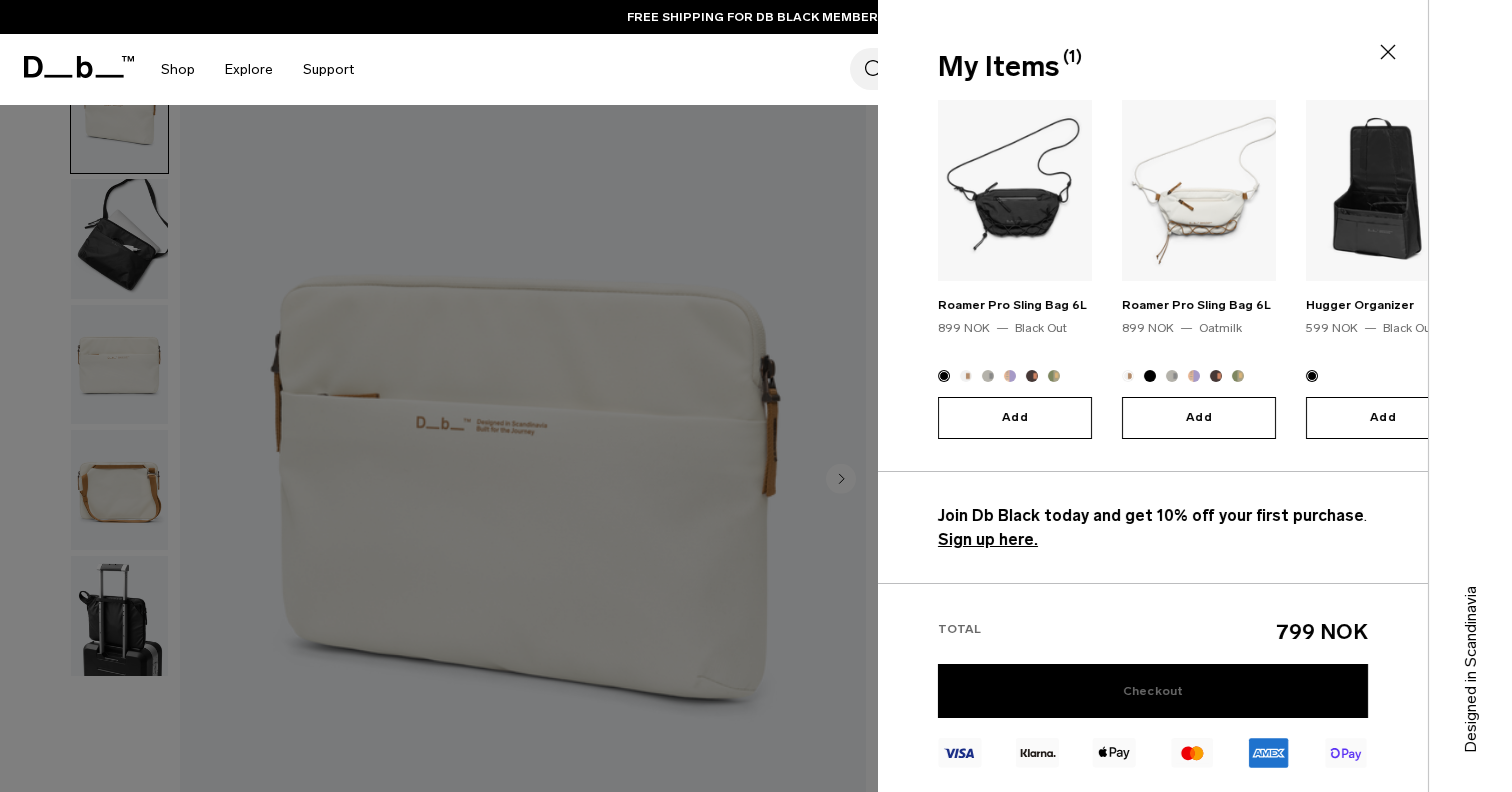 click on "Checkout" at bounding box center [1153, 691] 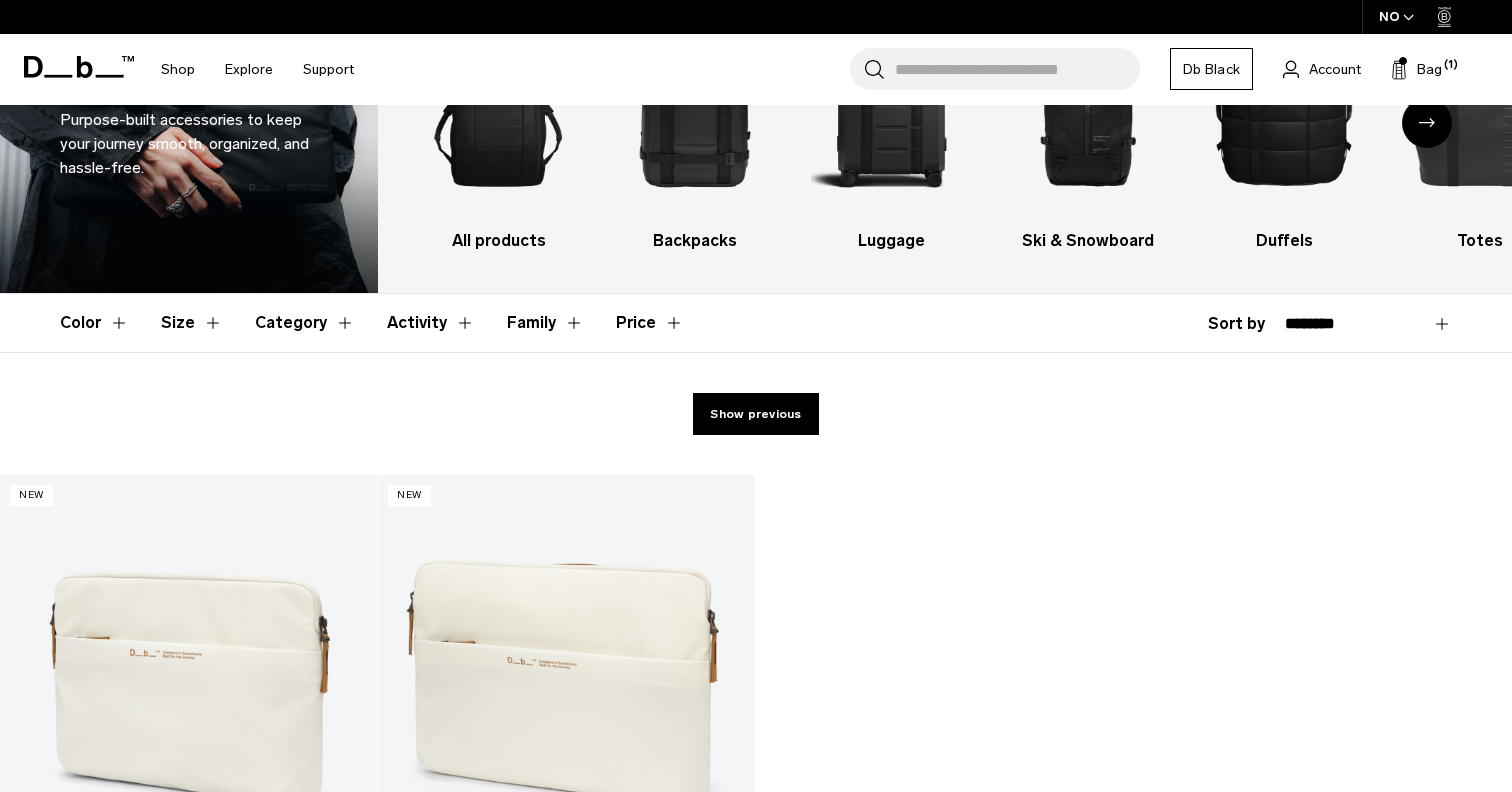 scroll, scrollTop: 0, scrollLeft: 0, axis: both 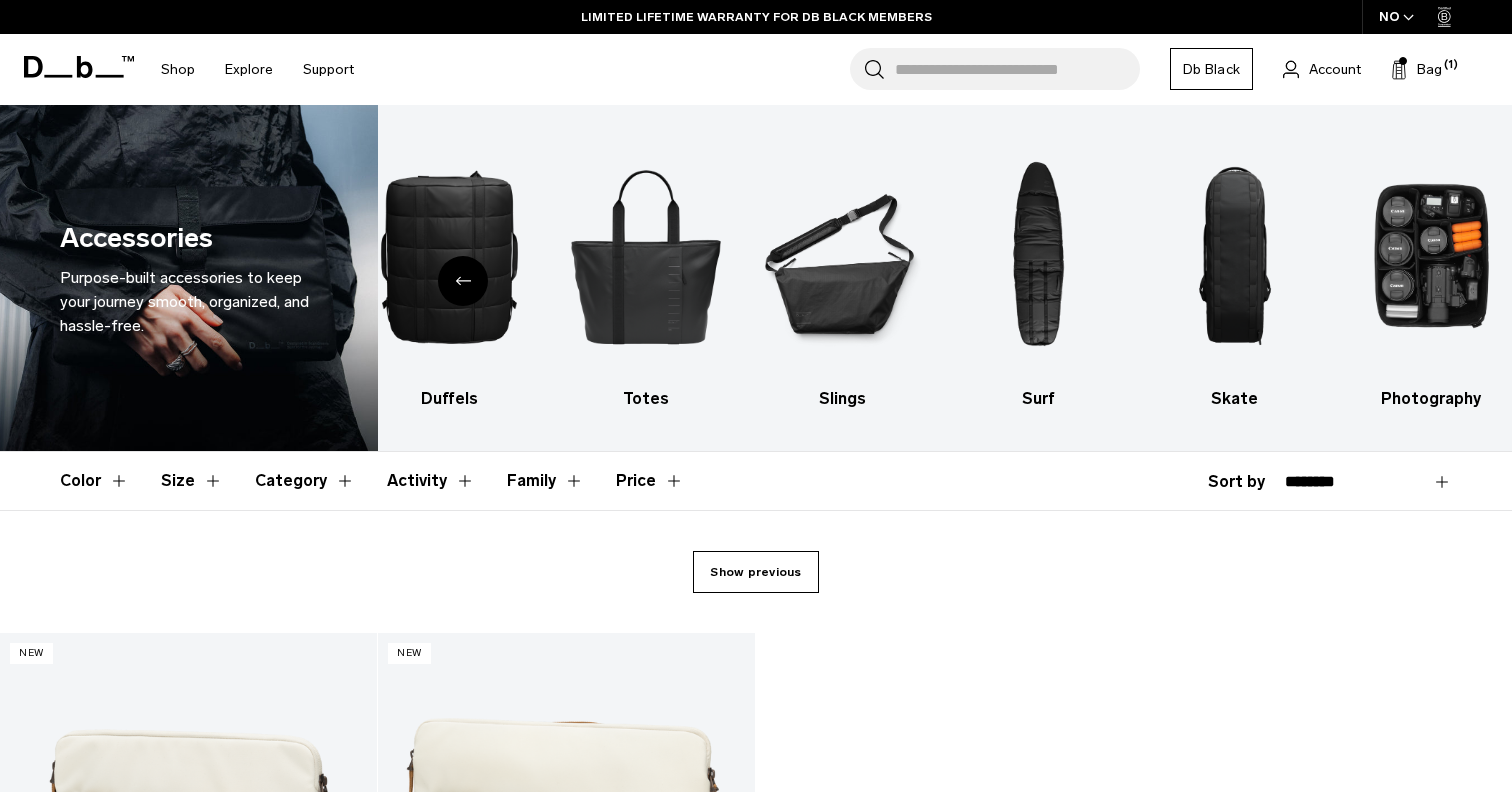 click on "Show previous" at bounding box center (755, 572) 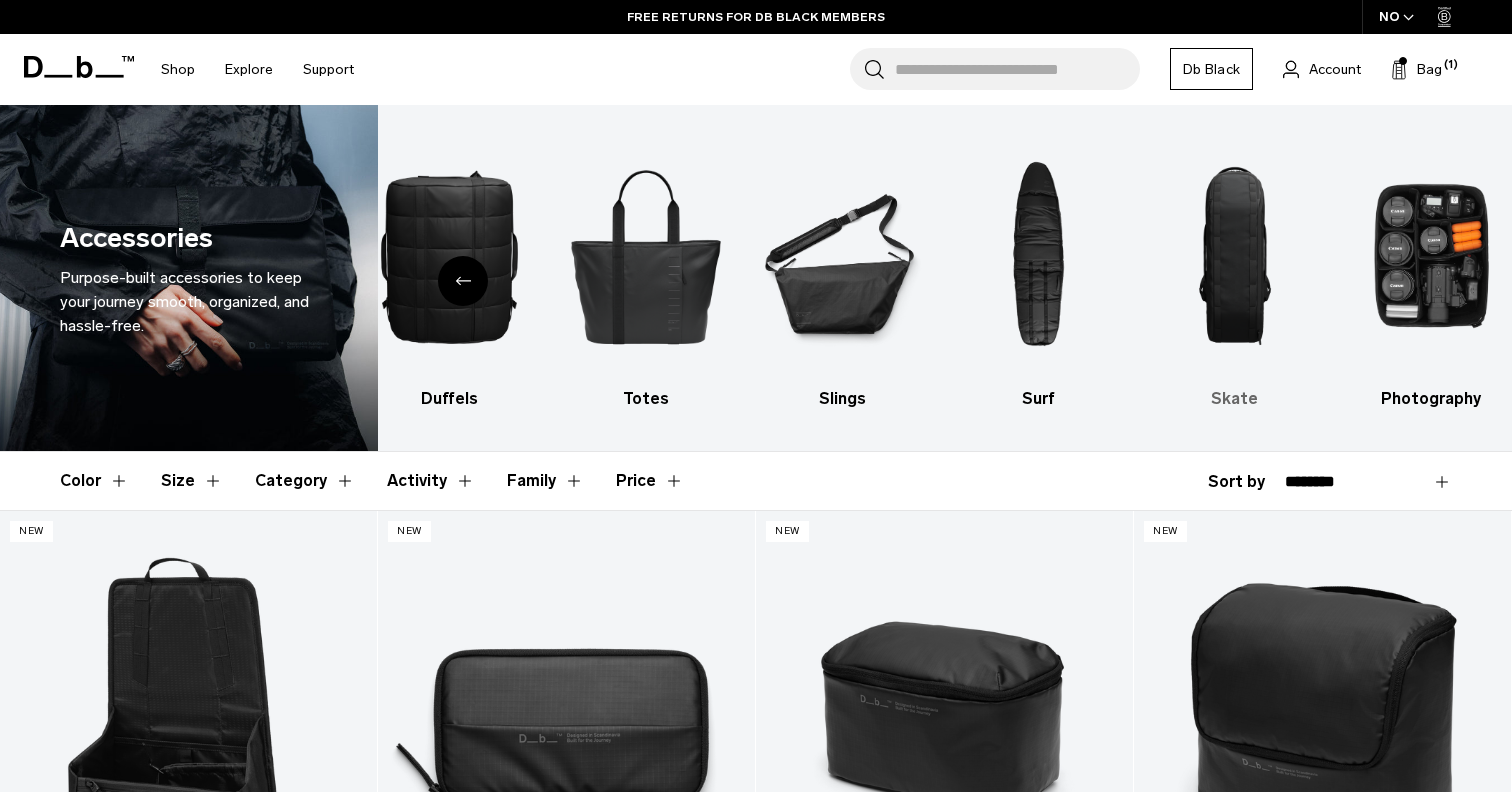 scroll, scrollTop: 0, scrollLeft: 0, axis: both 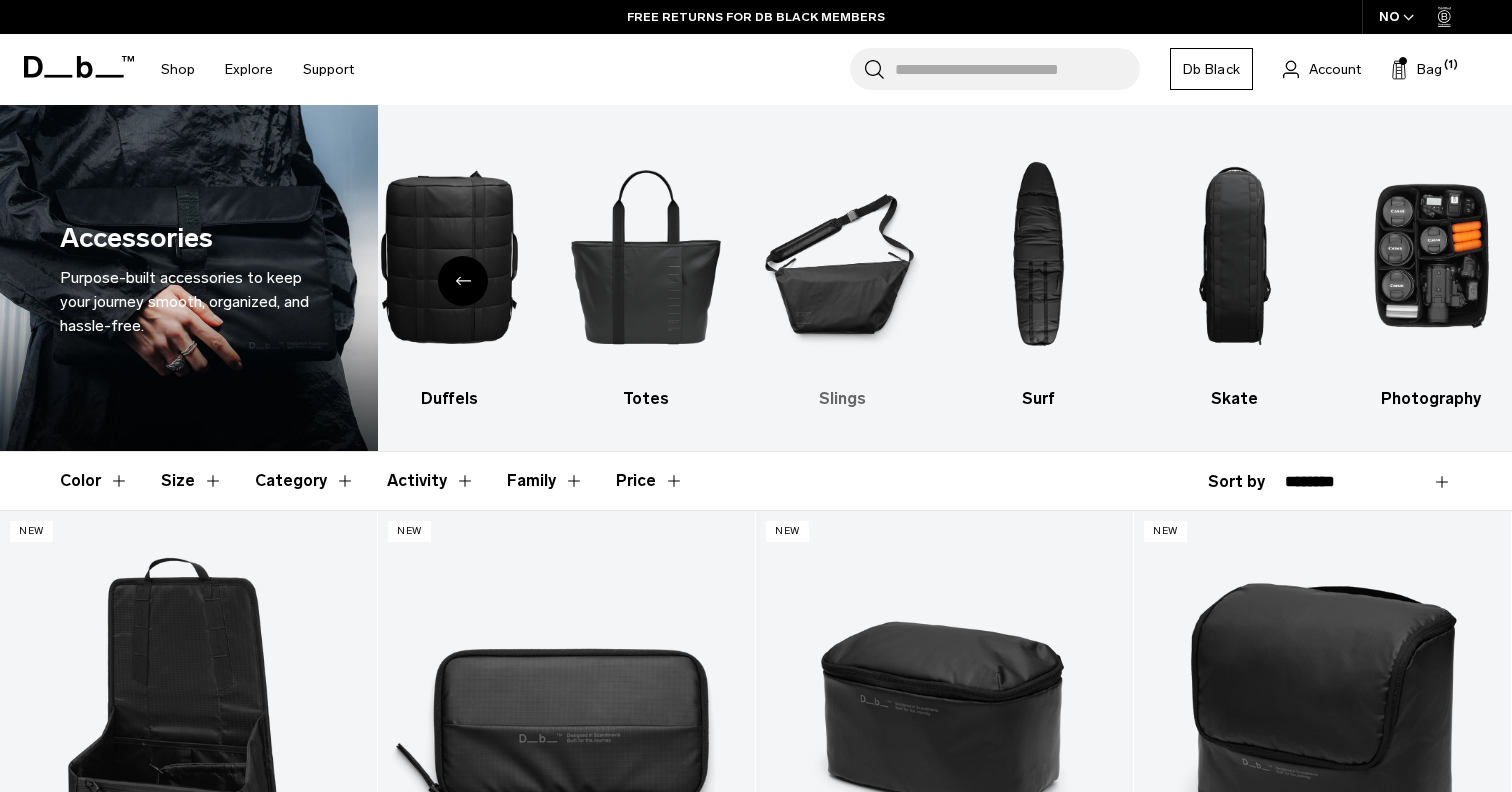 click at bounding box center (842, 256) 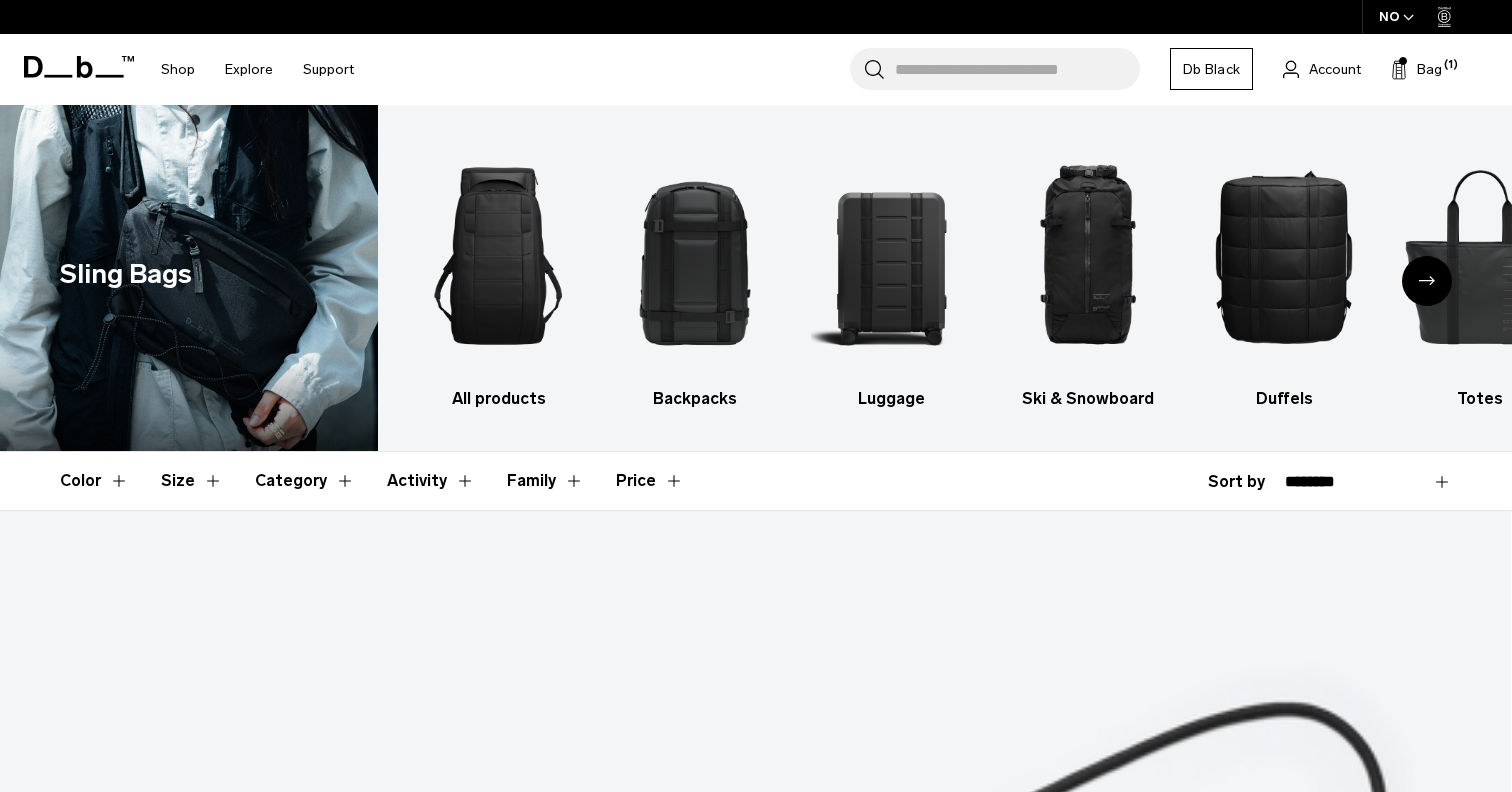 scroll, scrollTop: 380, scrollLeft: 0, axis: vertical 